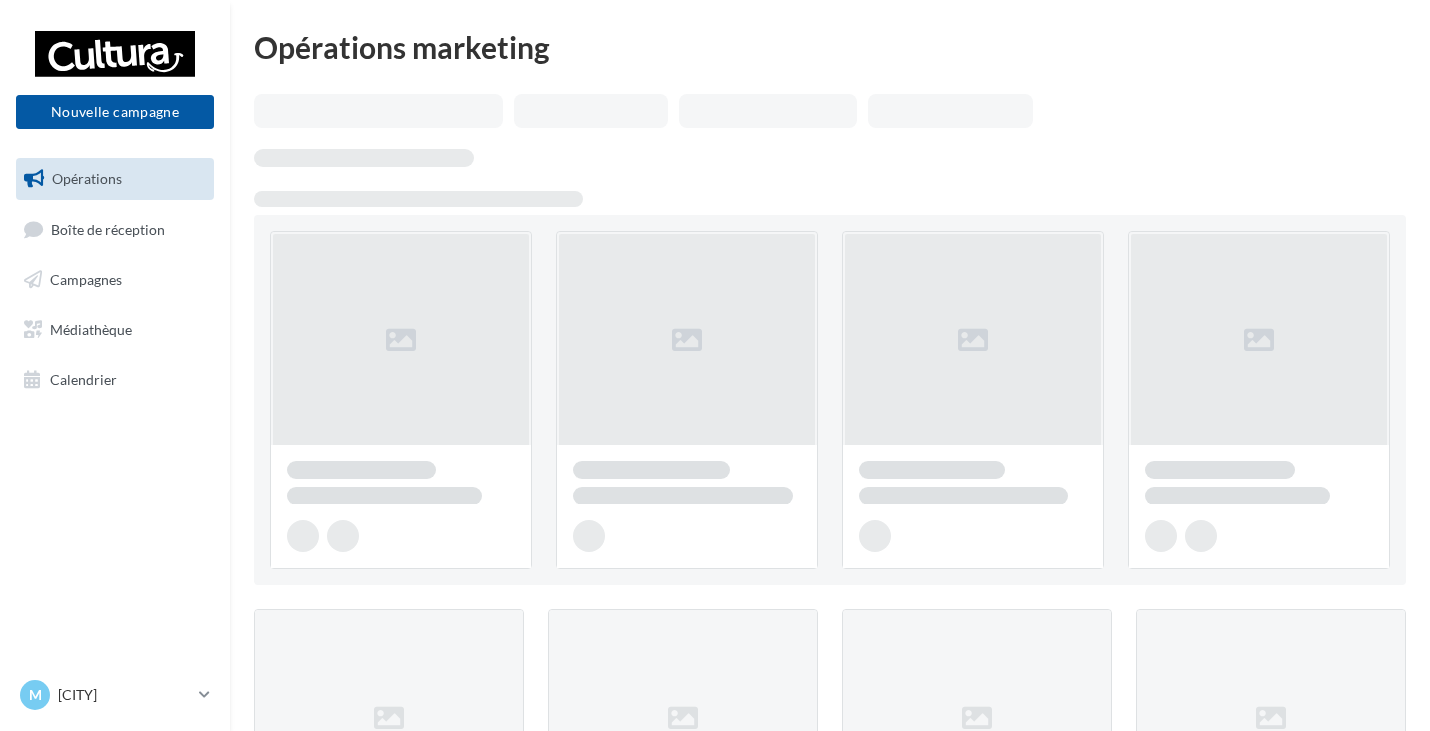 scroll, scrollTop: 0, scrollLeft: 0, axis: both 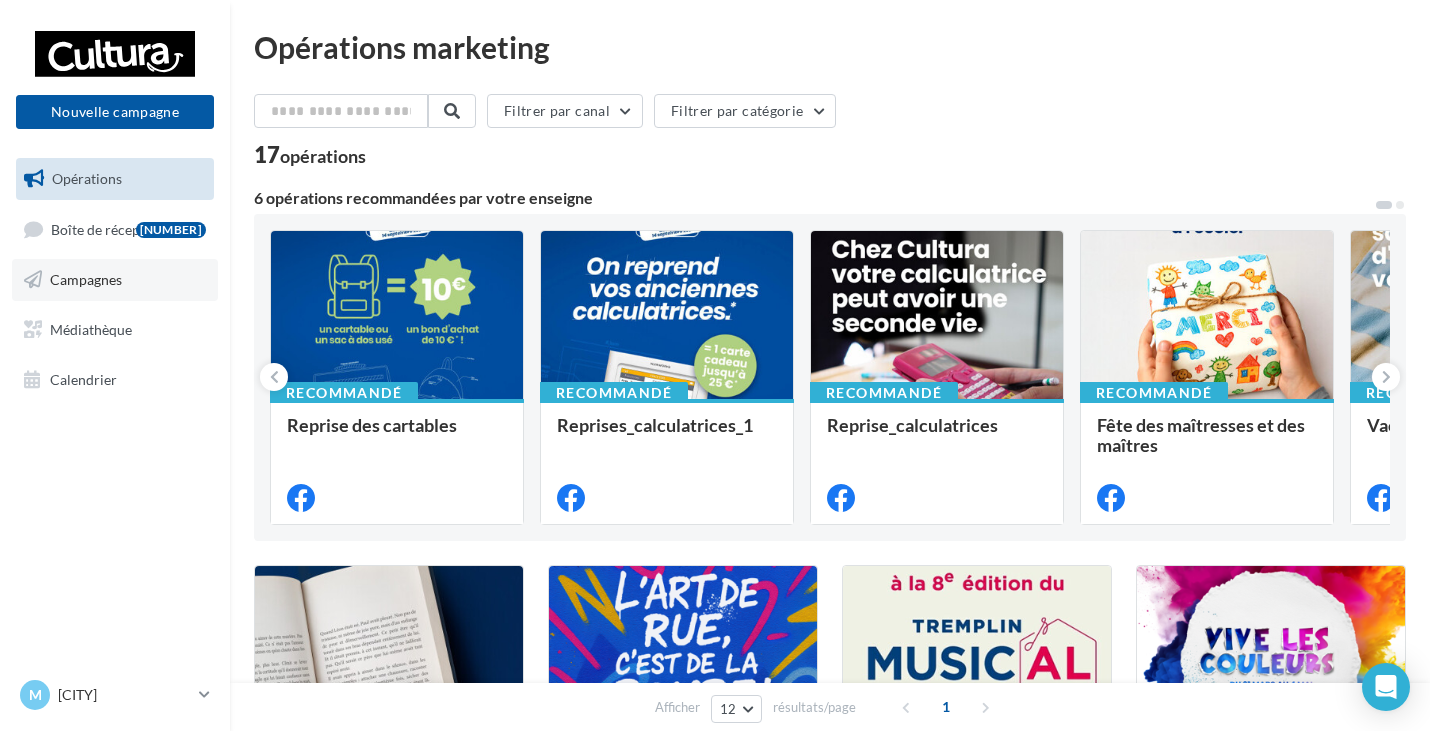 click on "Campagnes" at bounding box center (115, 280) 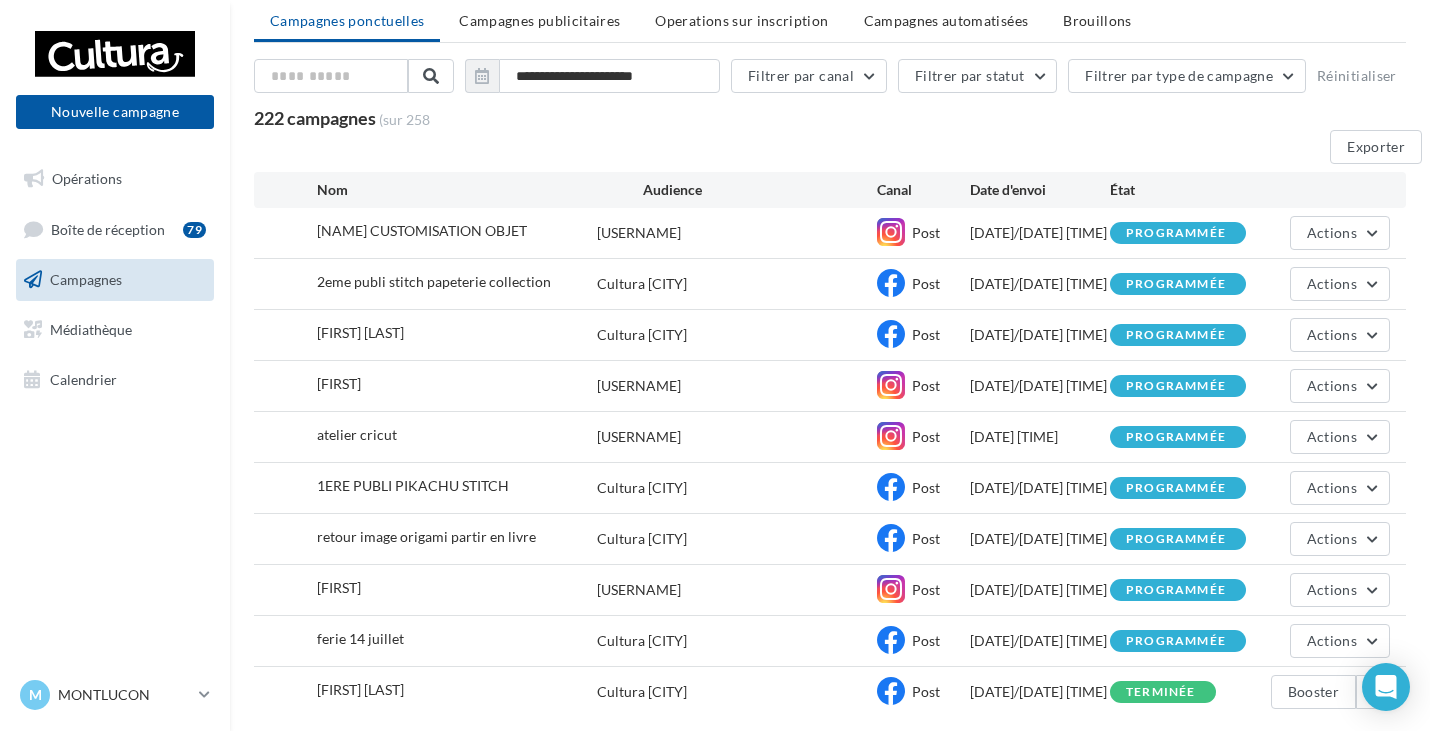 scroll, scrollTop: 195, scrollLeft: 0, axis: vertical 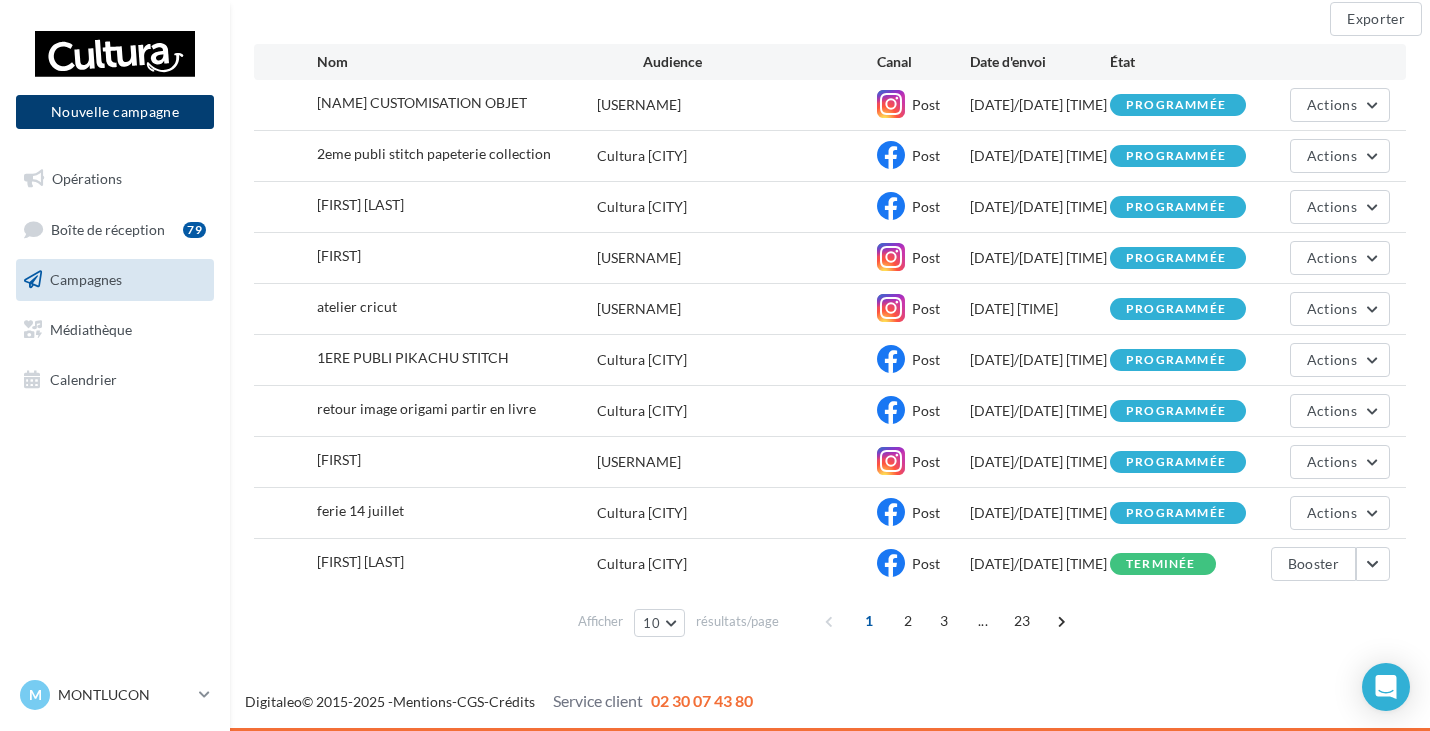 click on "Nouvelle campagne" at bounding box center [115, 112] 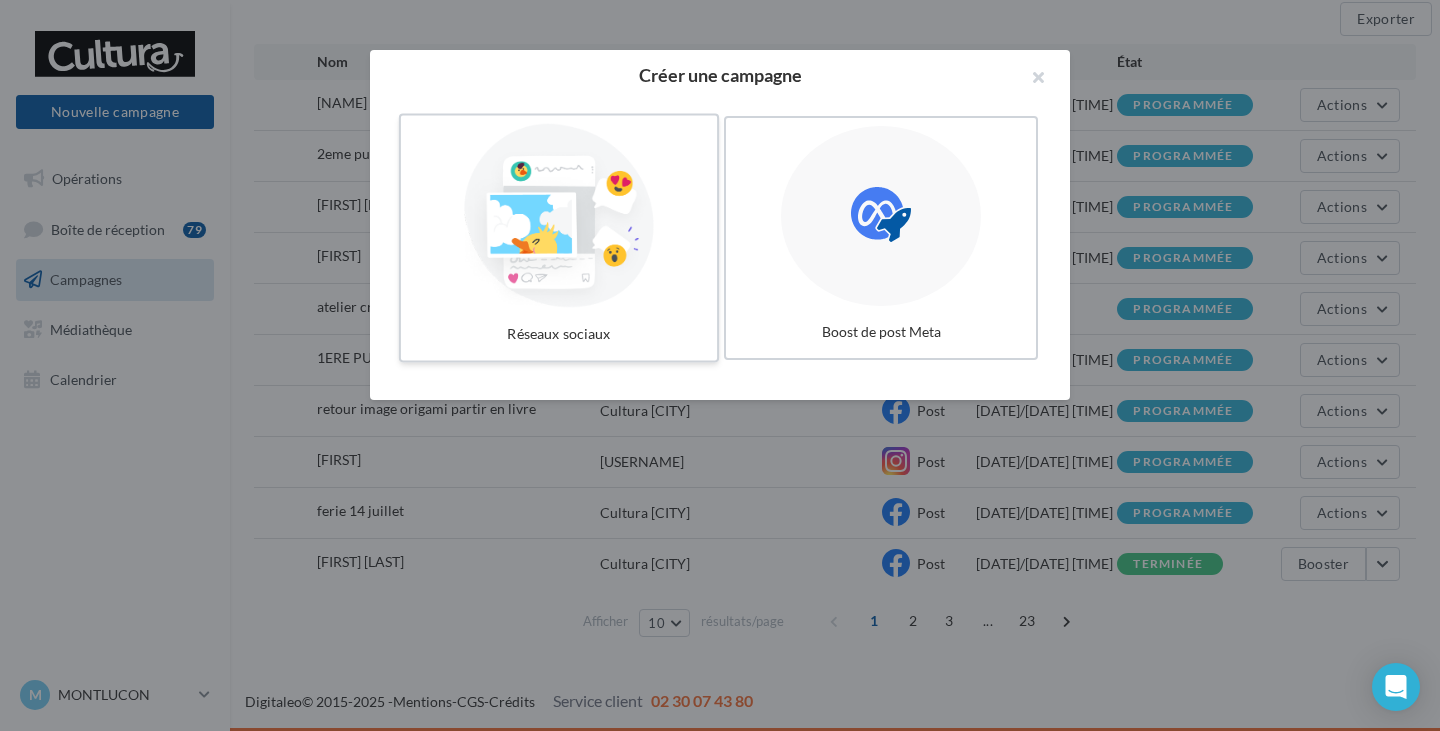 click at bounding box center [559, 216] 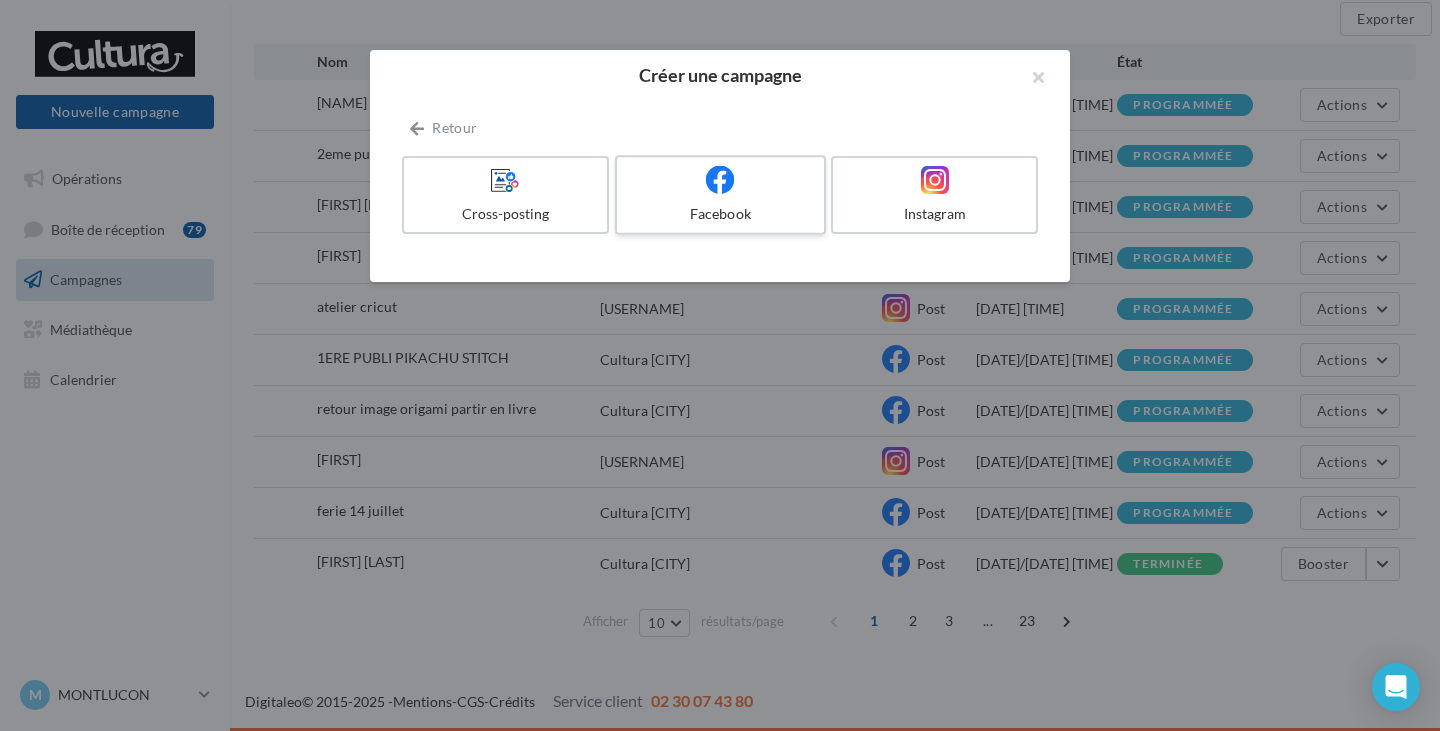 click at bounding box center [720, 180] 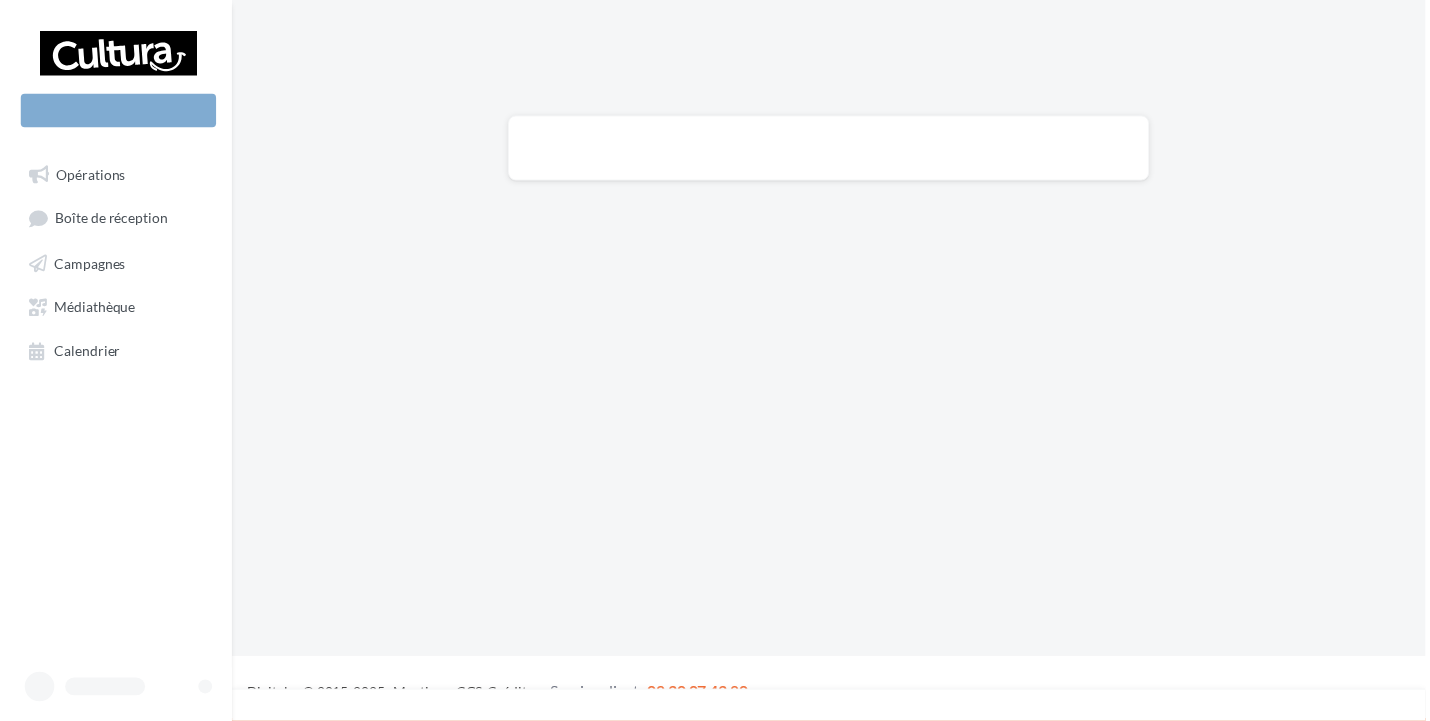 scroll, scrollTop: 0, scrollLeft: 0, axis: both 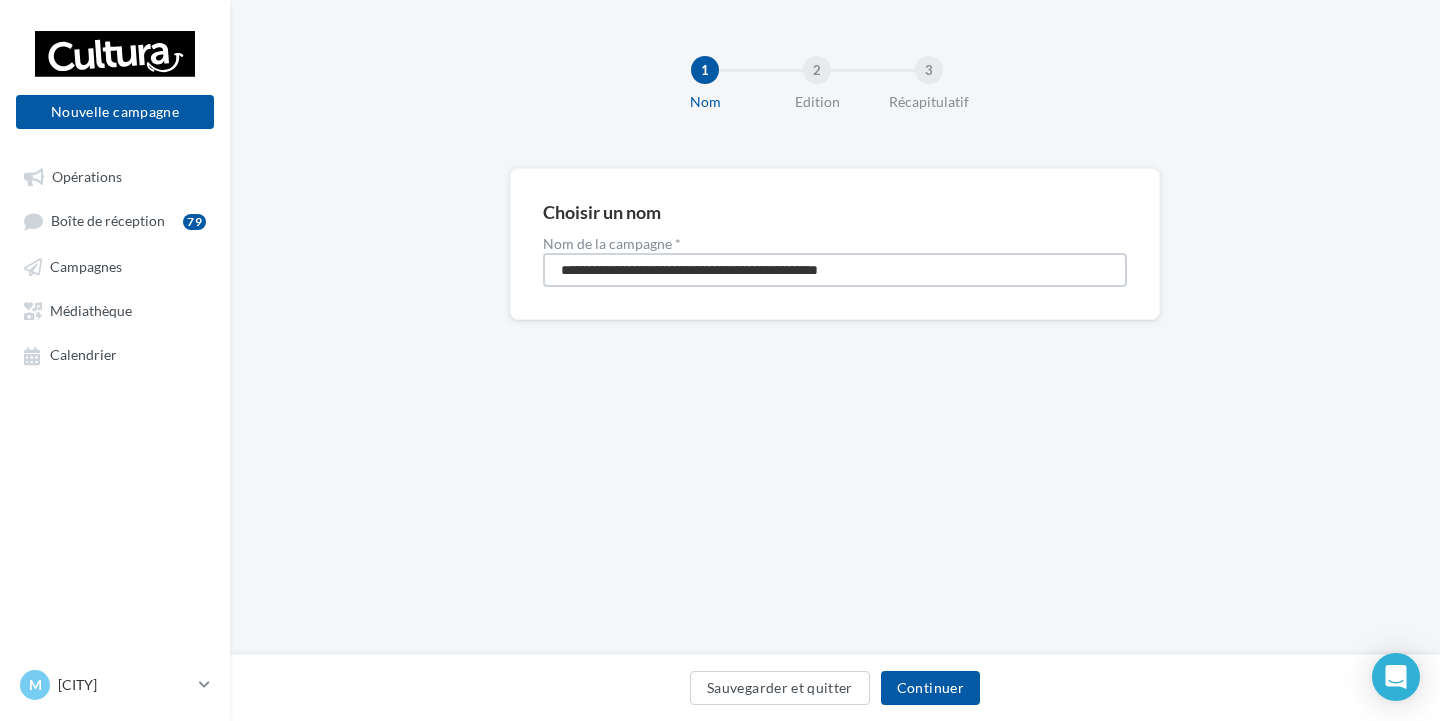 drag, startPoint x: 955, startPoint y: 281, endPoint x: 0, endPoint y: 336, distance: 956.58246 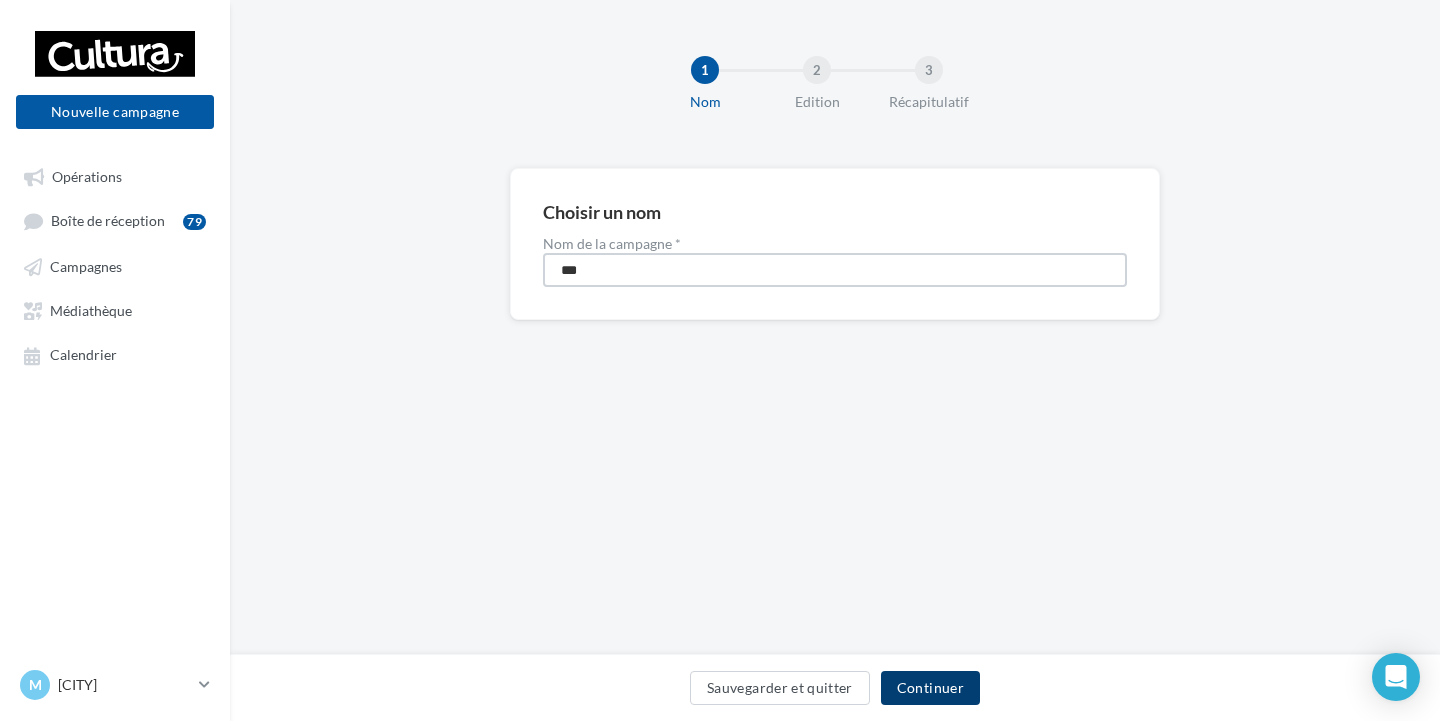 type on "***" 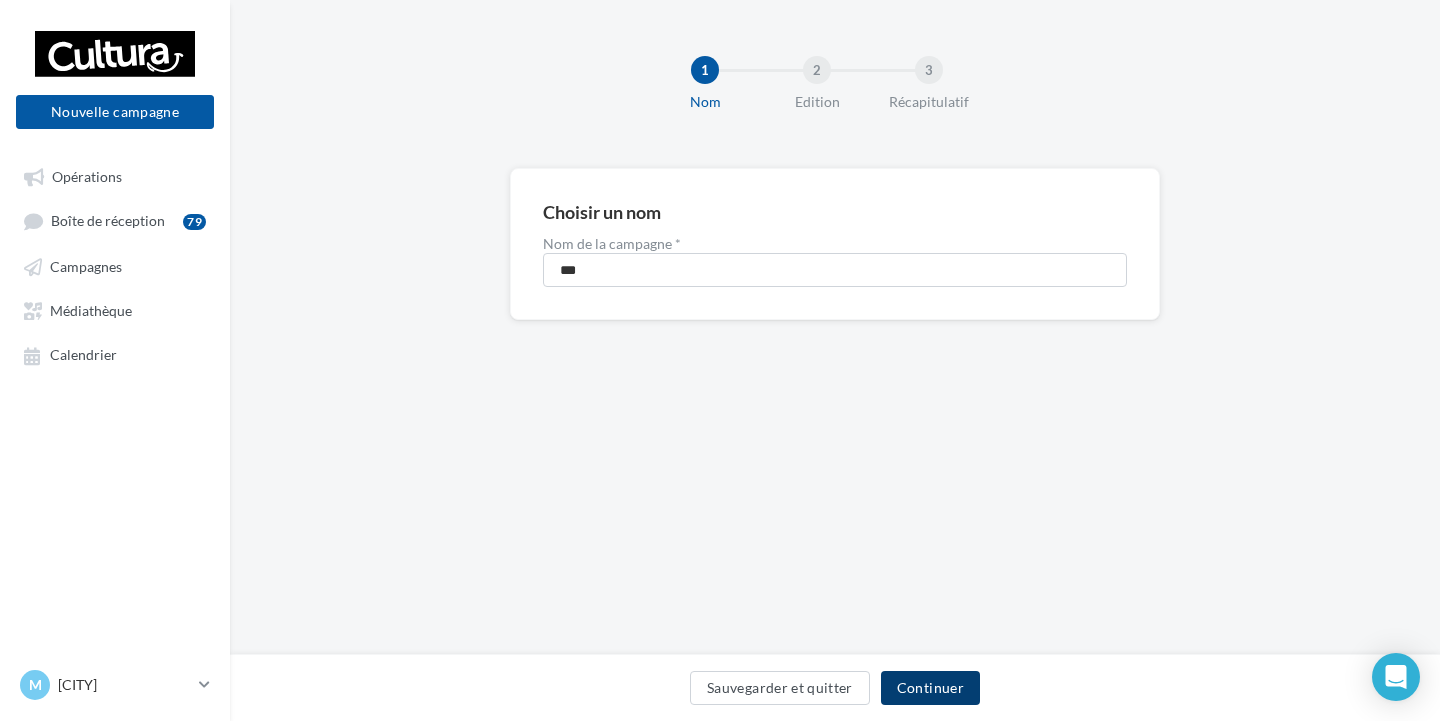 click on "Continuer" at bounding box center (930, 688) 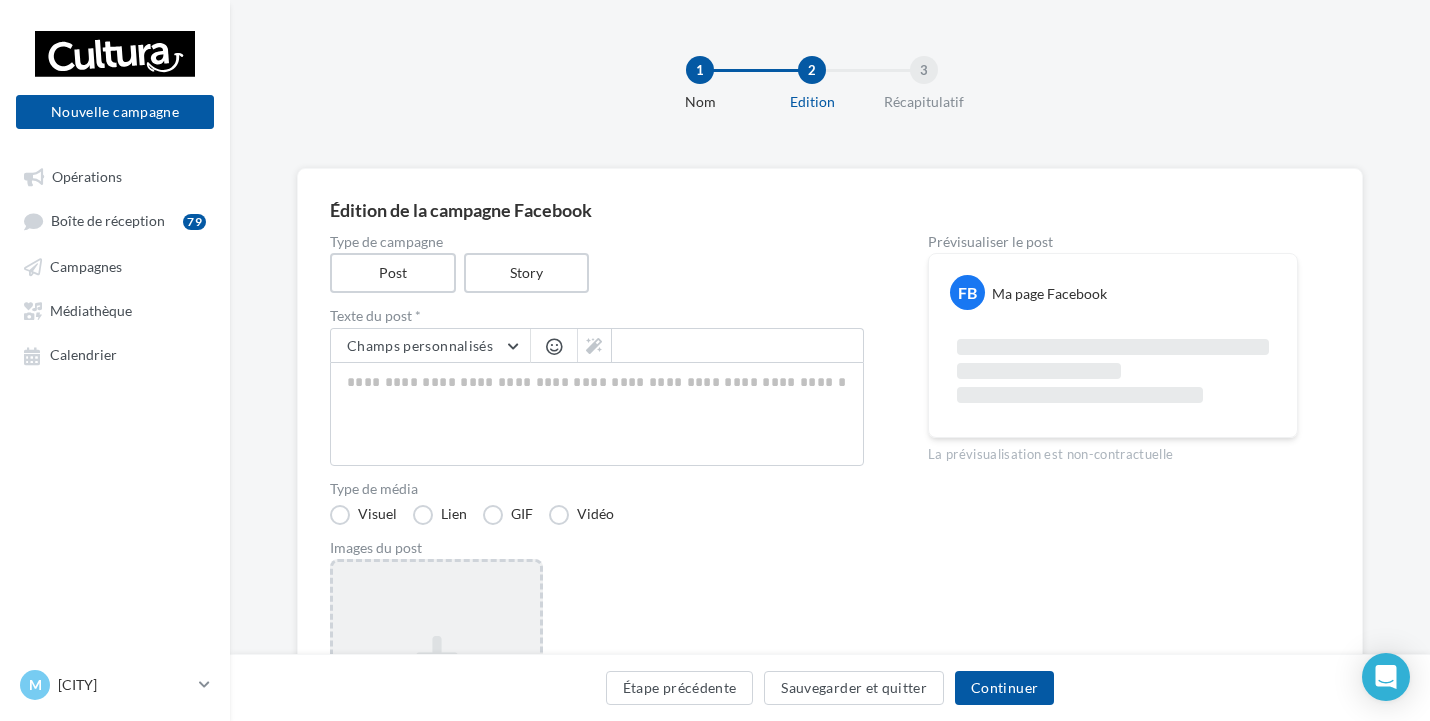 click on "Ajouter une image     Format: png, jpg" at bounding box center [436, 689] 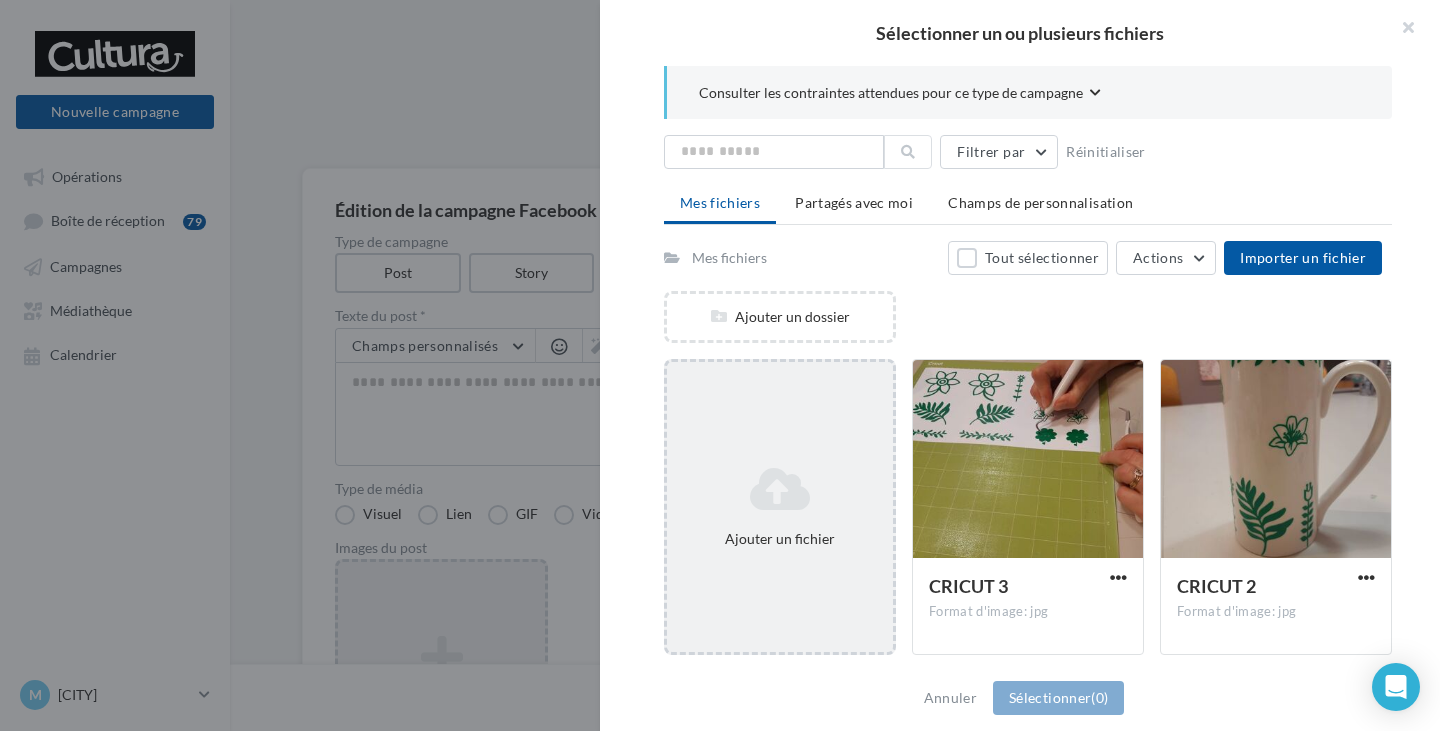 click on "Ajouter un fichier" at bounding box center (780, 507) 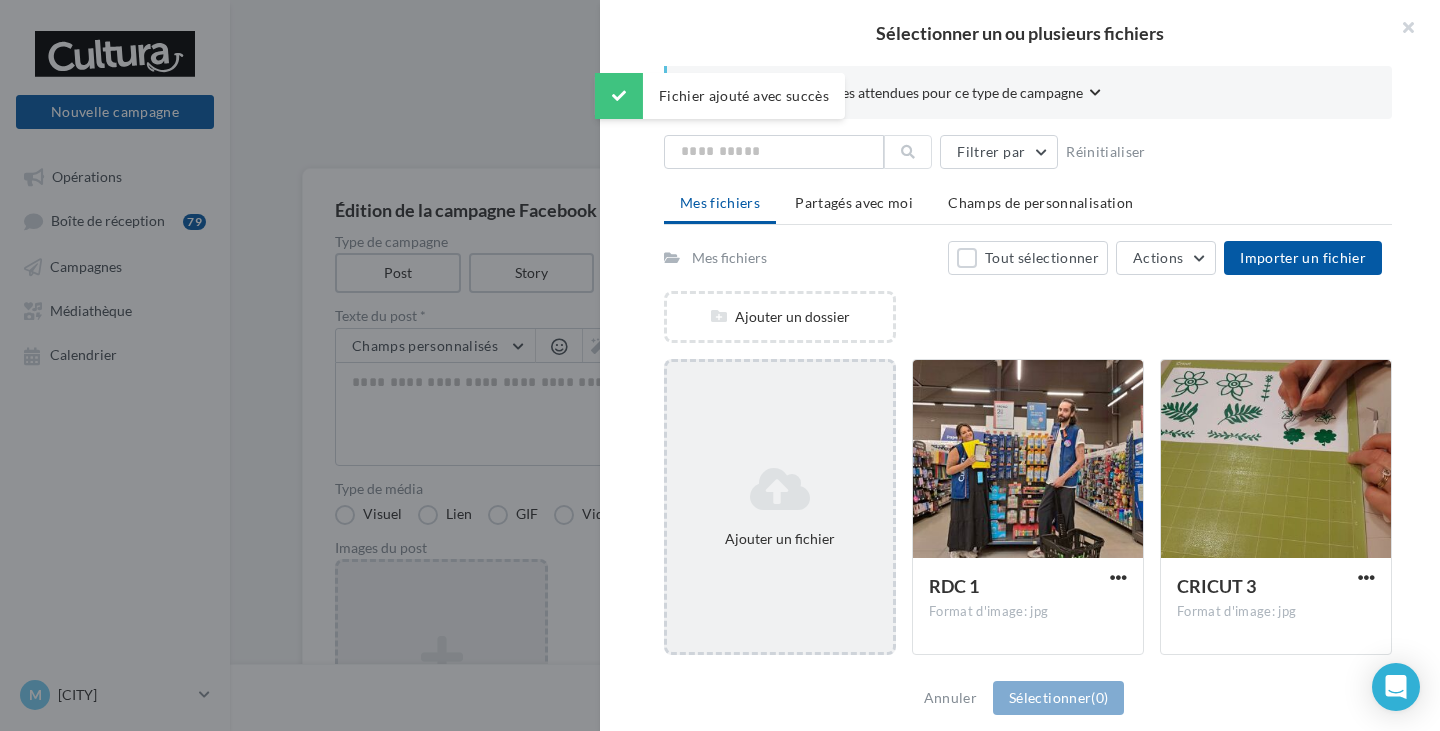click at bounding box center (780, 489) 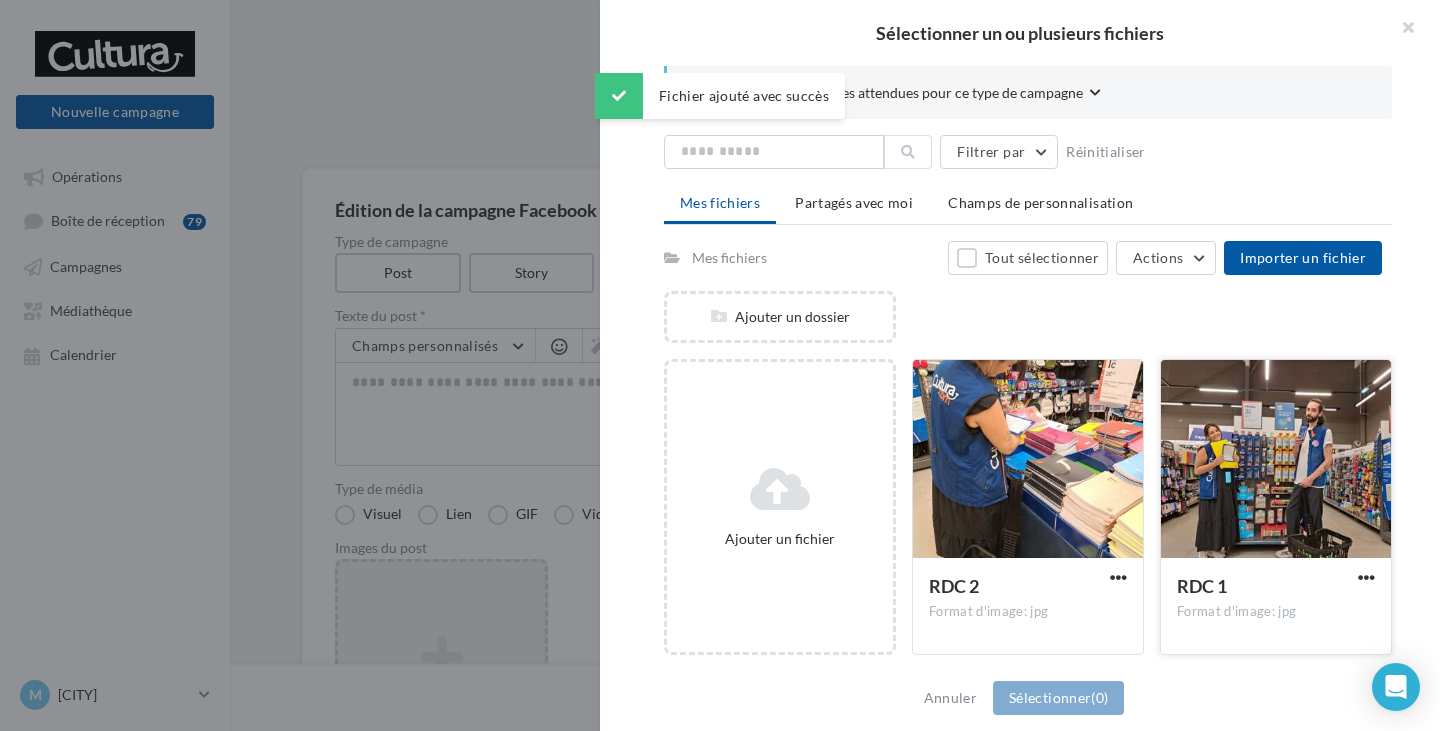 click at bounding box center (1028, 460) 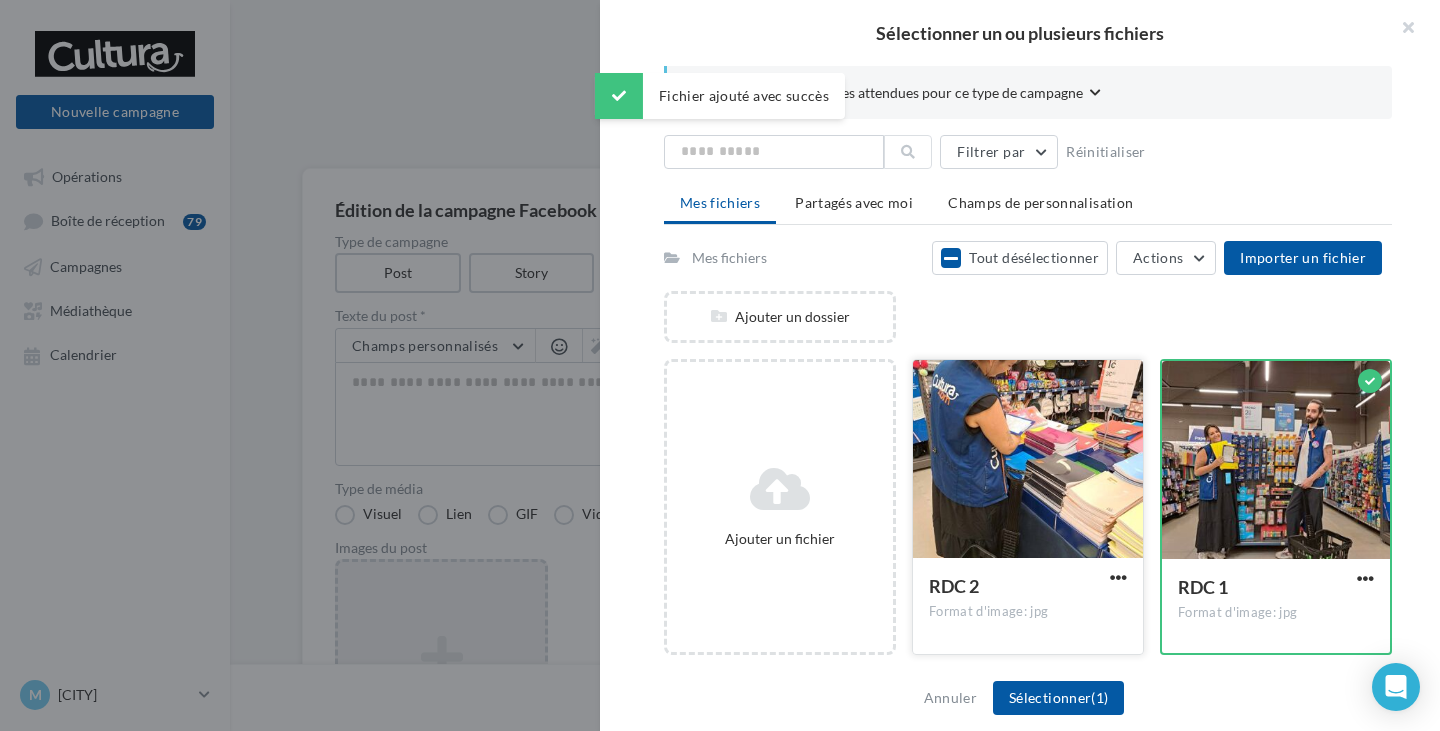 click at bounding box center (1028, 460) 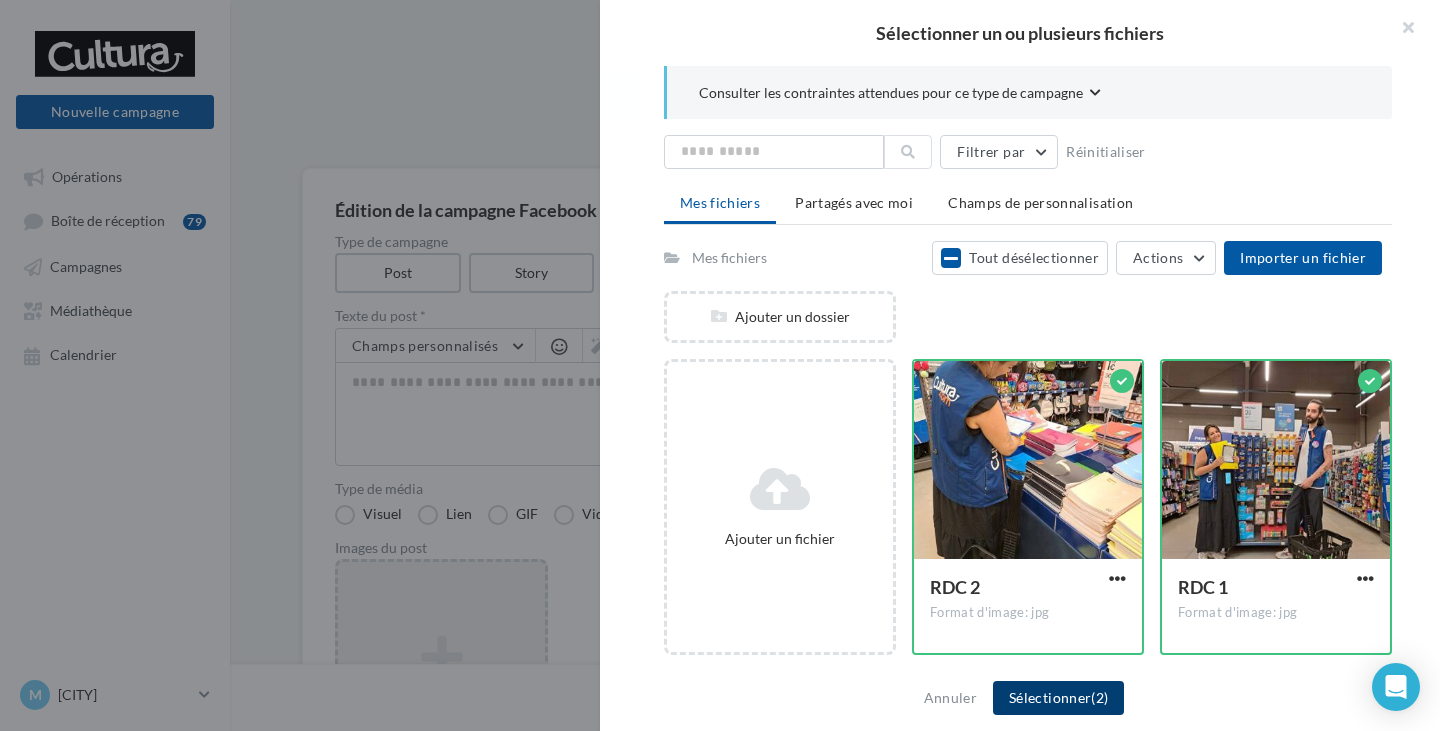 click on "Sélectionner   (2)" at bounding box center [1058, 698] 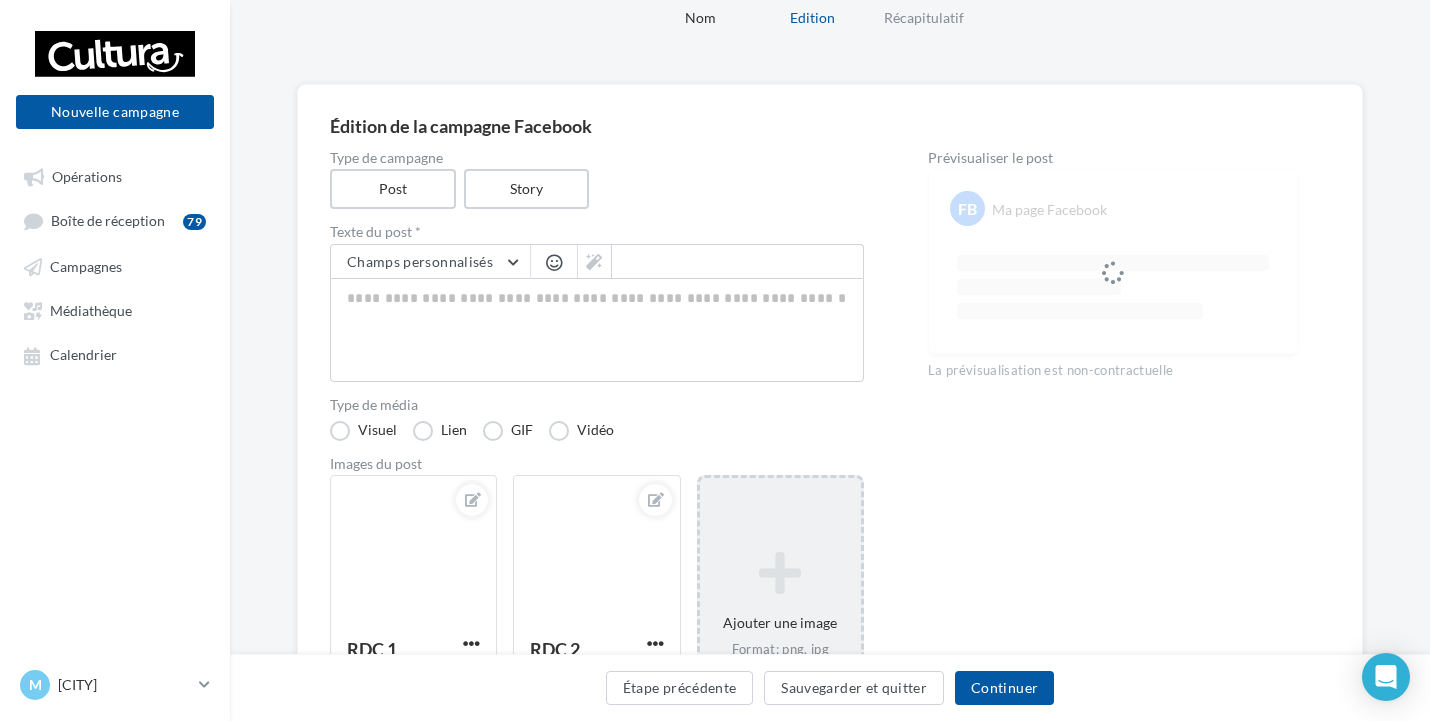 scroll, scrollTop: 200, scrollLeft: 0, axis: vertical 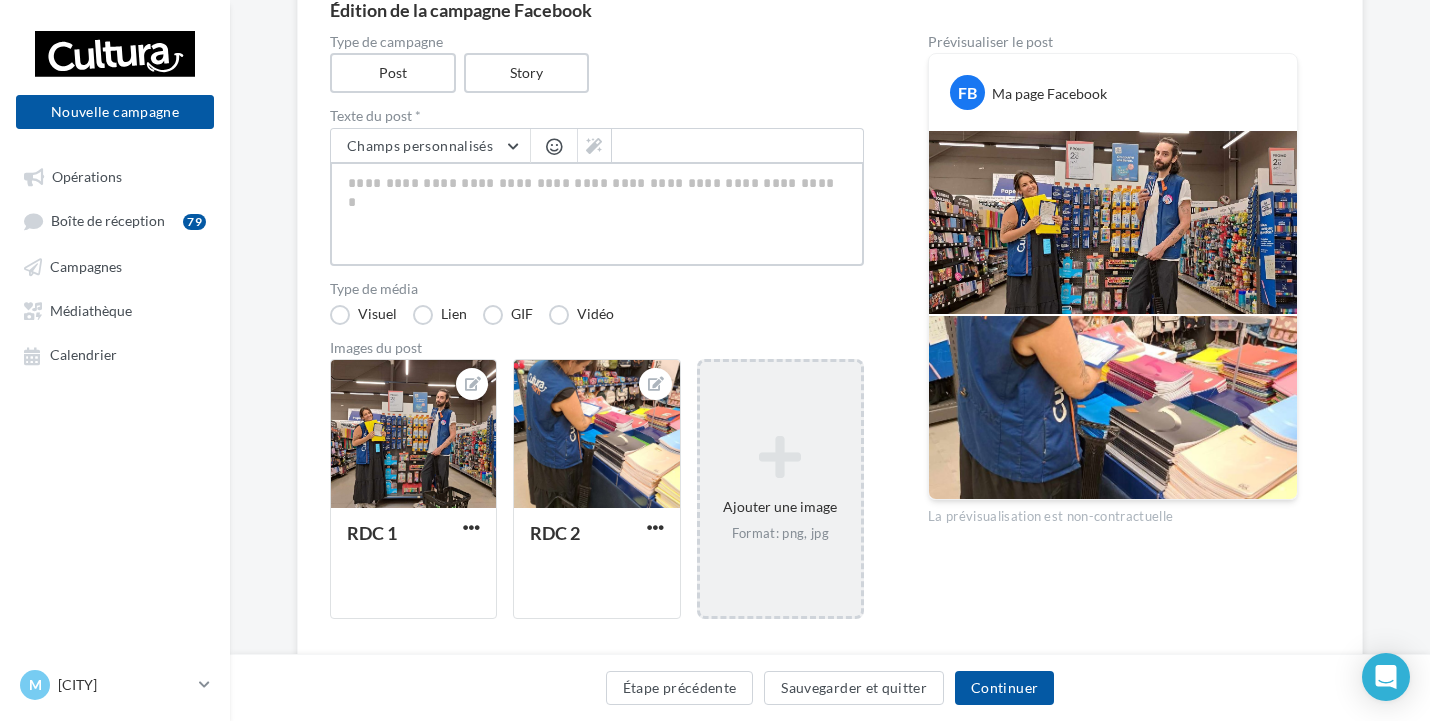 click at bounding box center [597, 214] 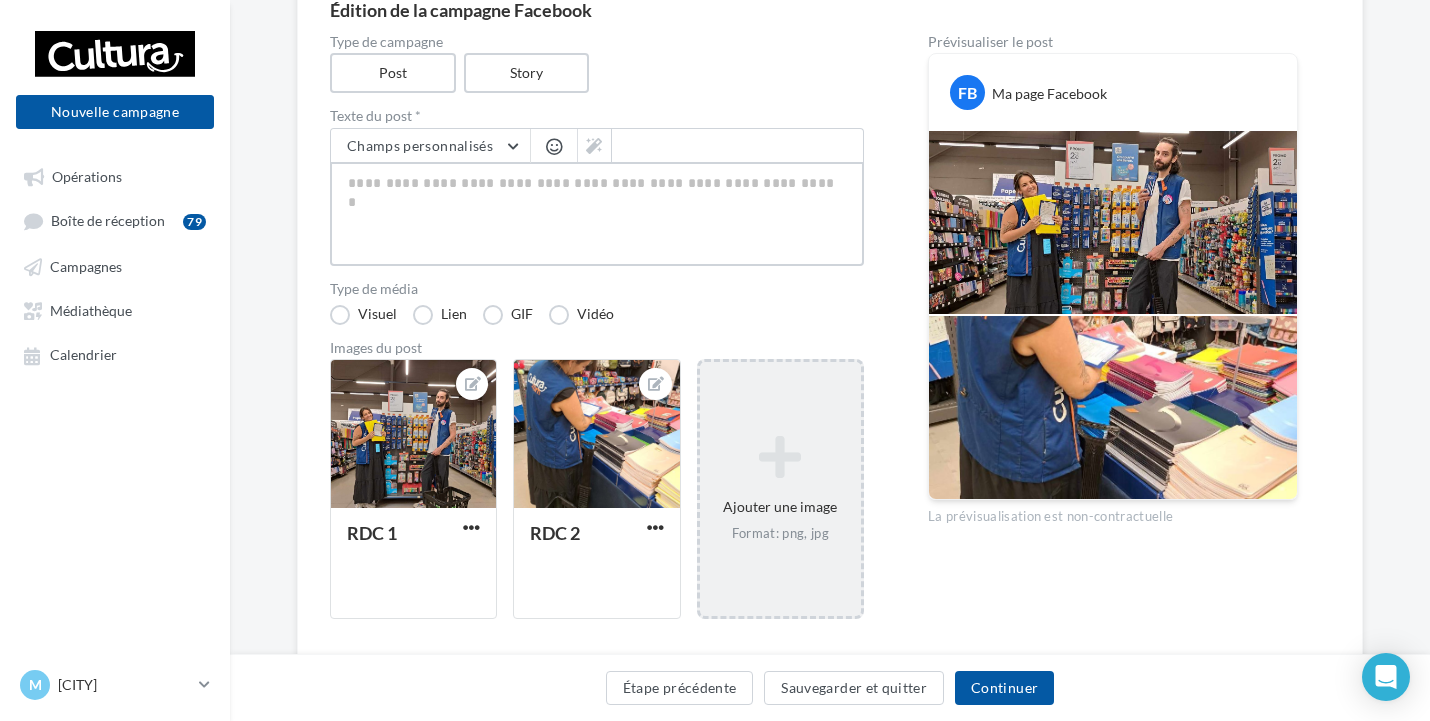 click at bounding box center (597, 214) 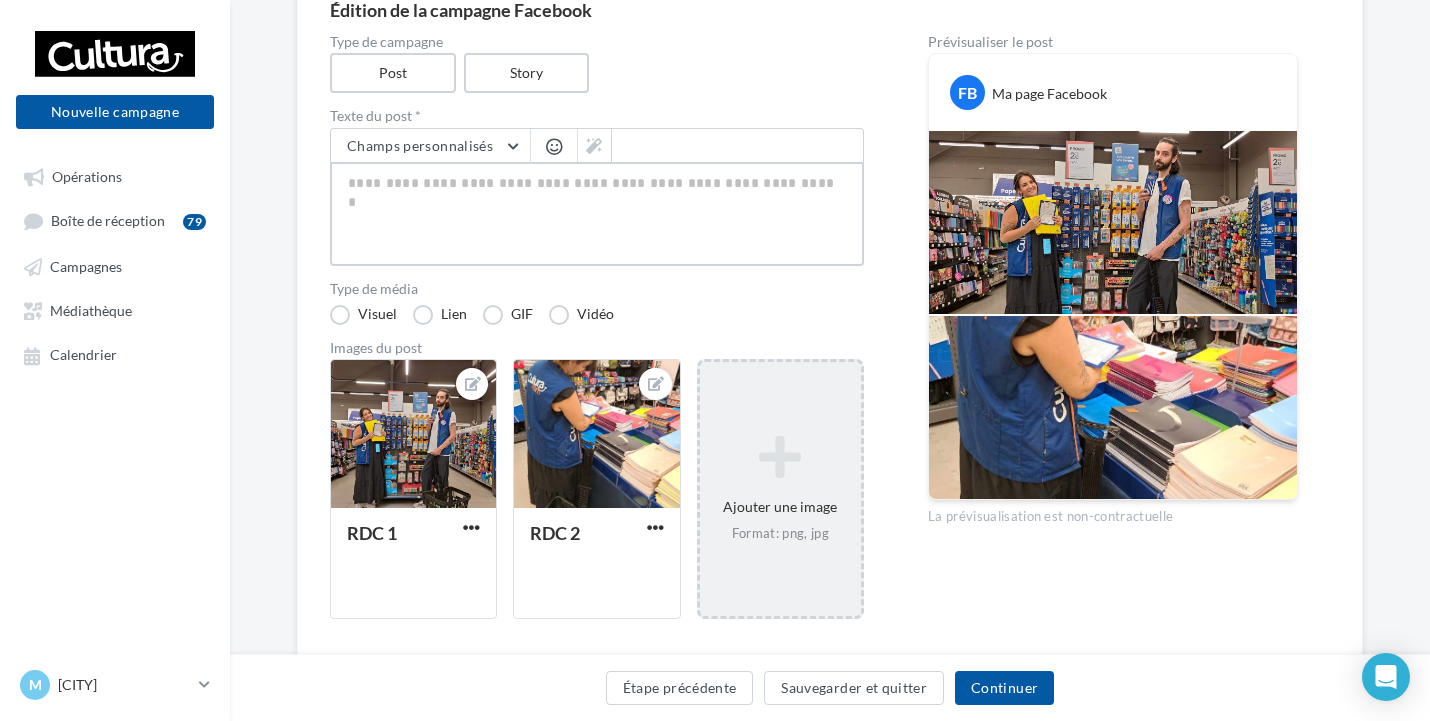 paste on "**********" 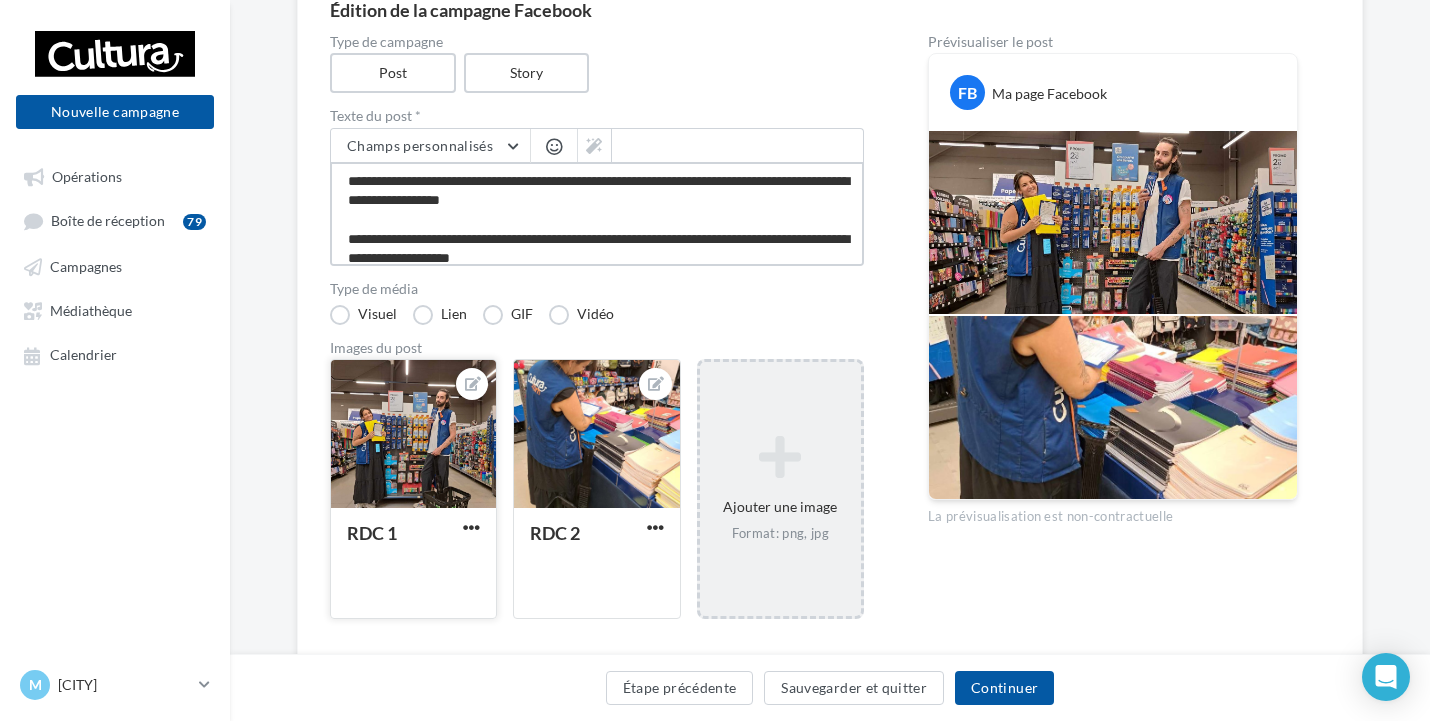 scroll, scrollTop: 31, scrollLeft: 0, axis: vertical 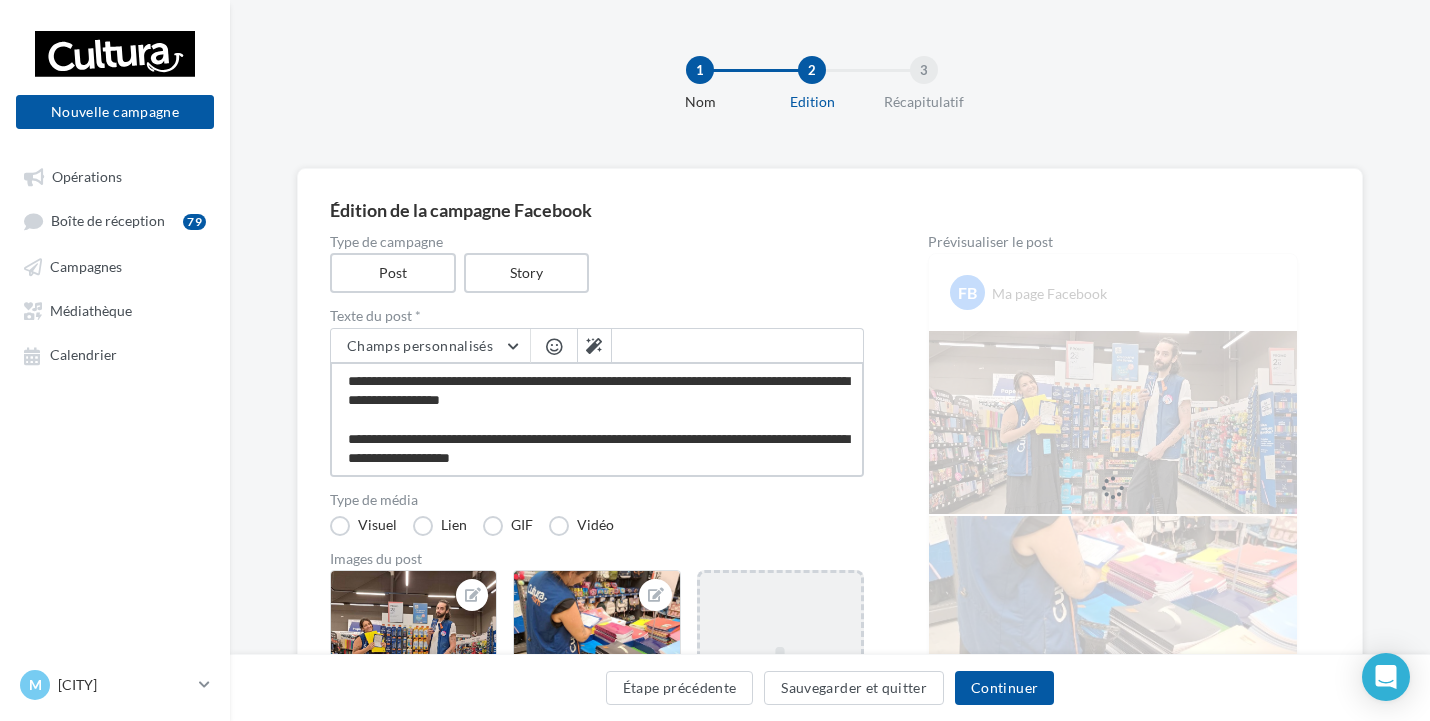 click on "**********" at bounding box center (597, 419) 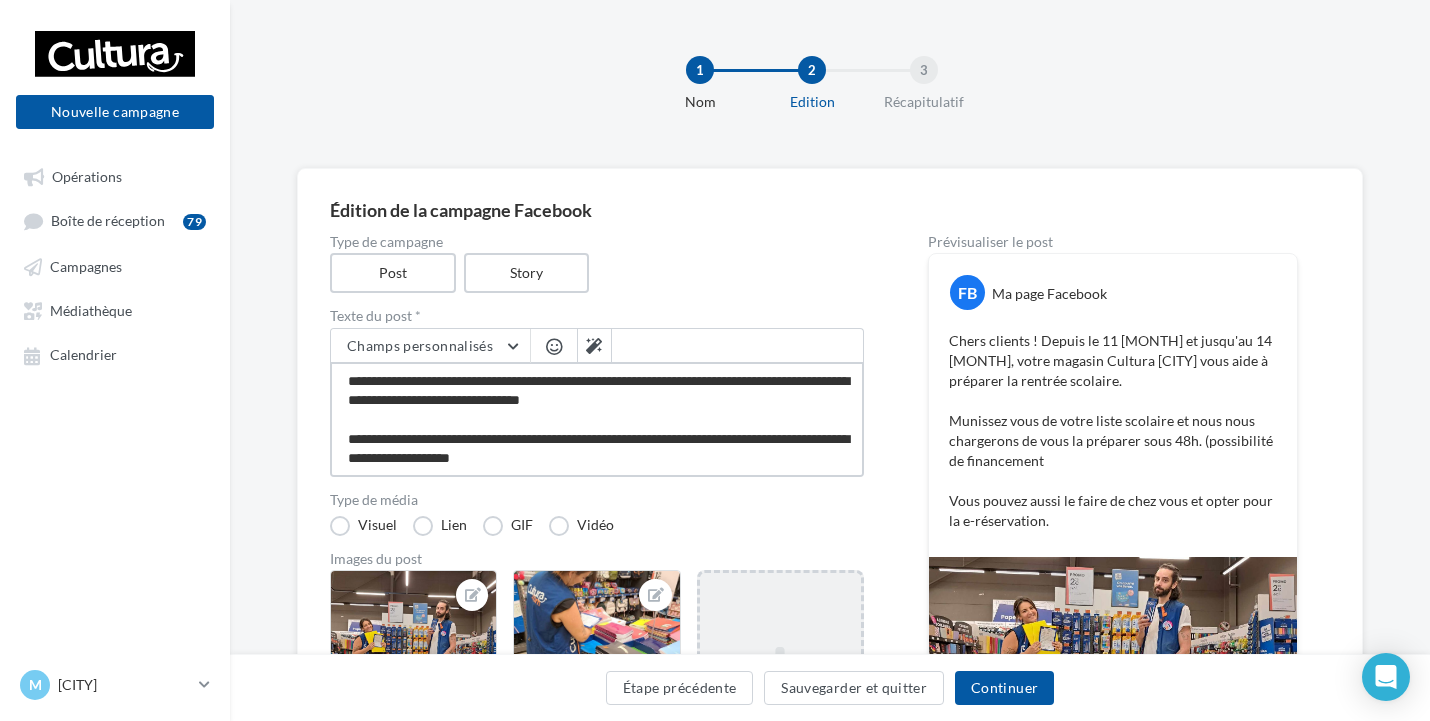 click on "**********" at bounding box center [597, 419] 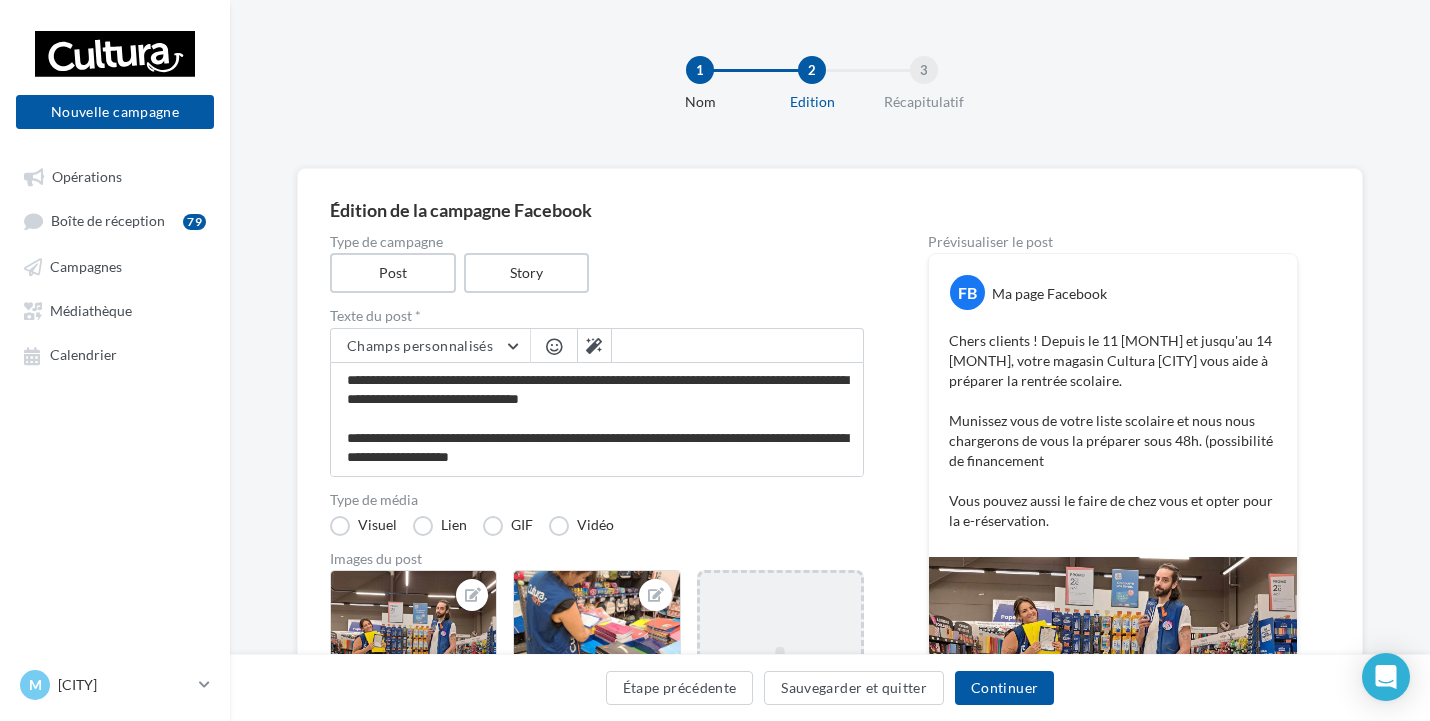 click at bounding box center (554, 348) 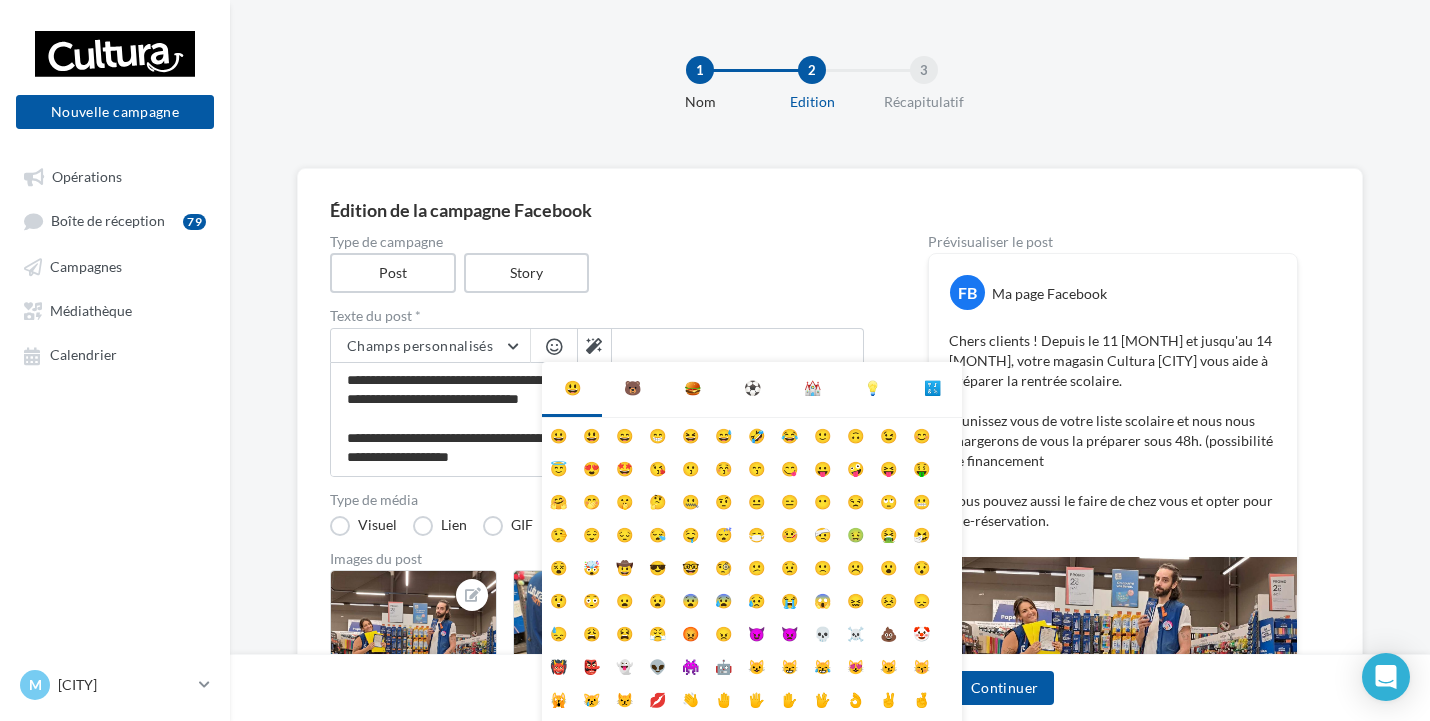 click on "😊" at bounding box center (921, 434) 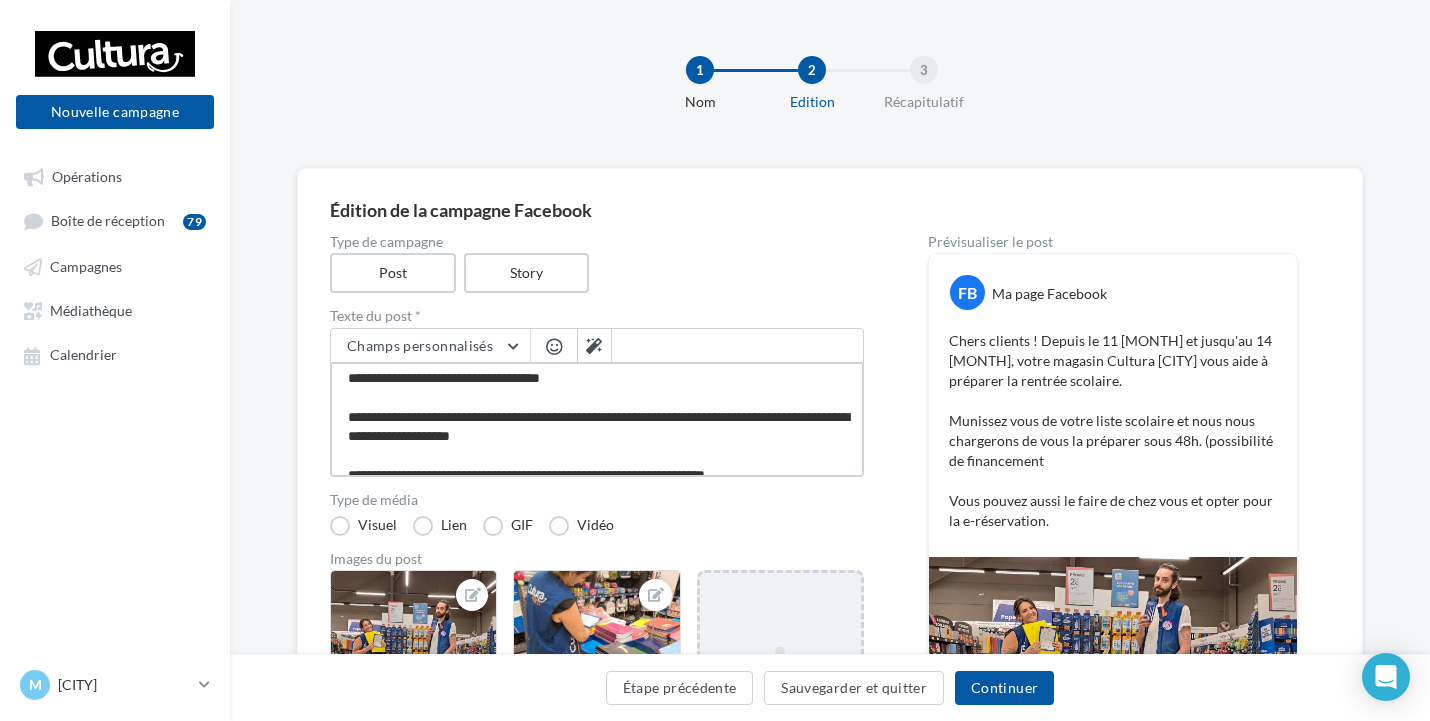 scroll, scrollTop: 40, scrollLeft: 0, axis: vertical 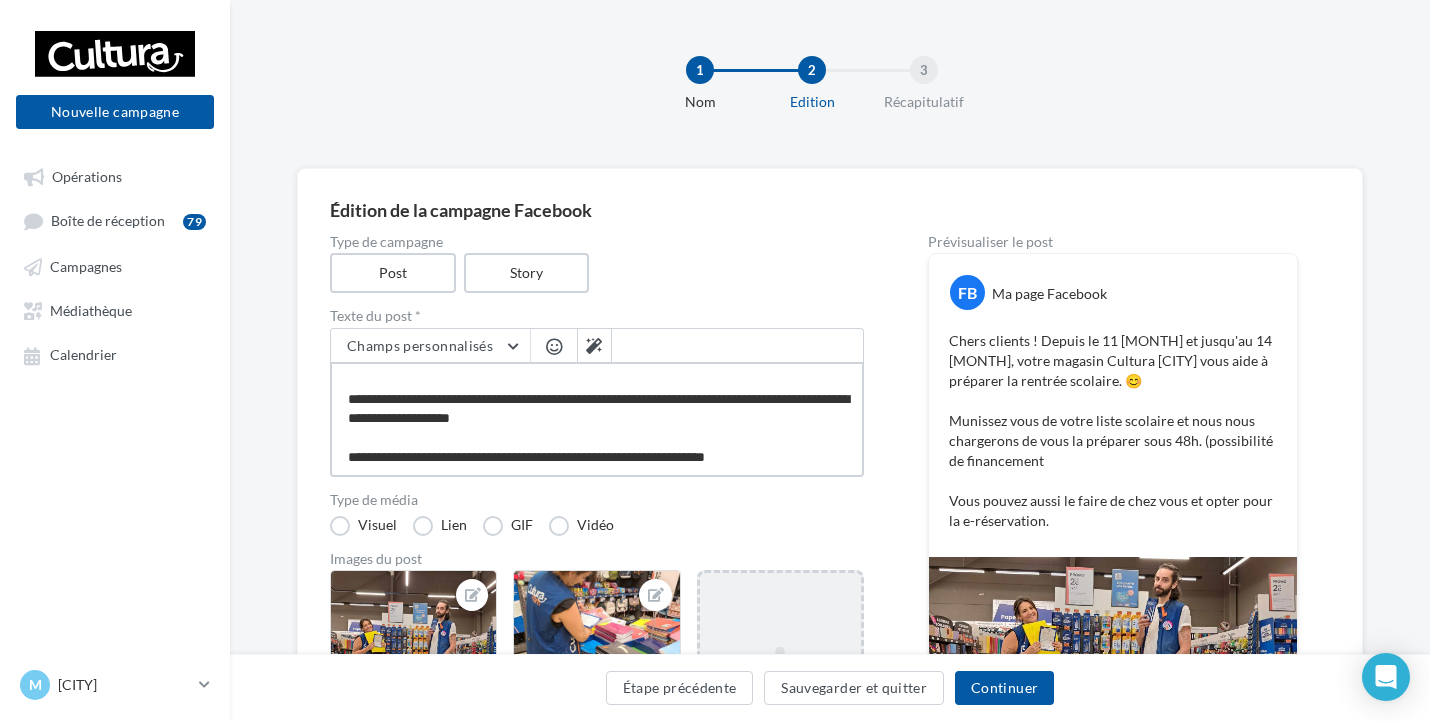 drag, startPoint x: 453, startPoint y: 399, endPoint x: 329, endPoint y: 397, distance: 124.01613 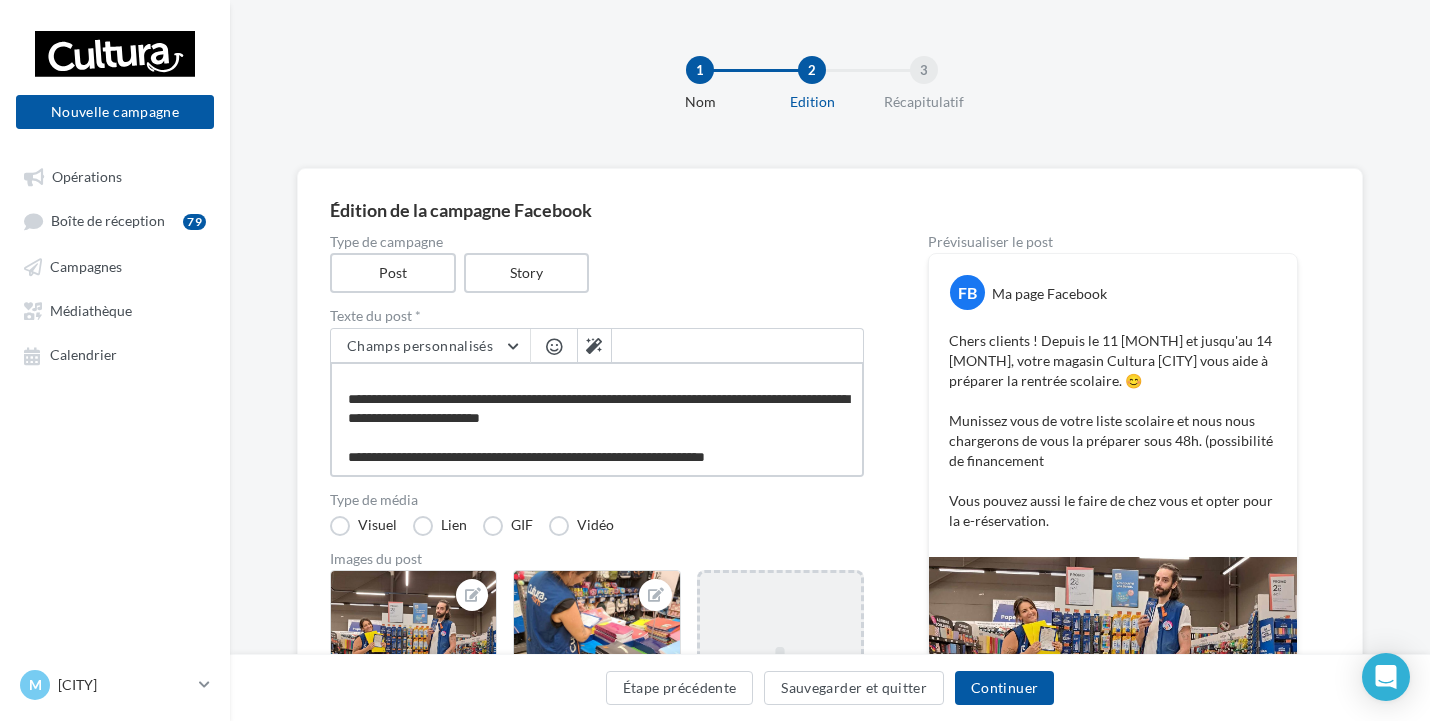 click on "**********" at bounding box center (597, 419) 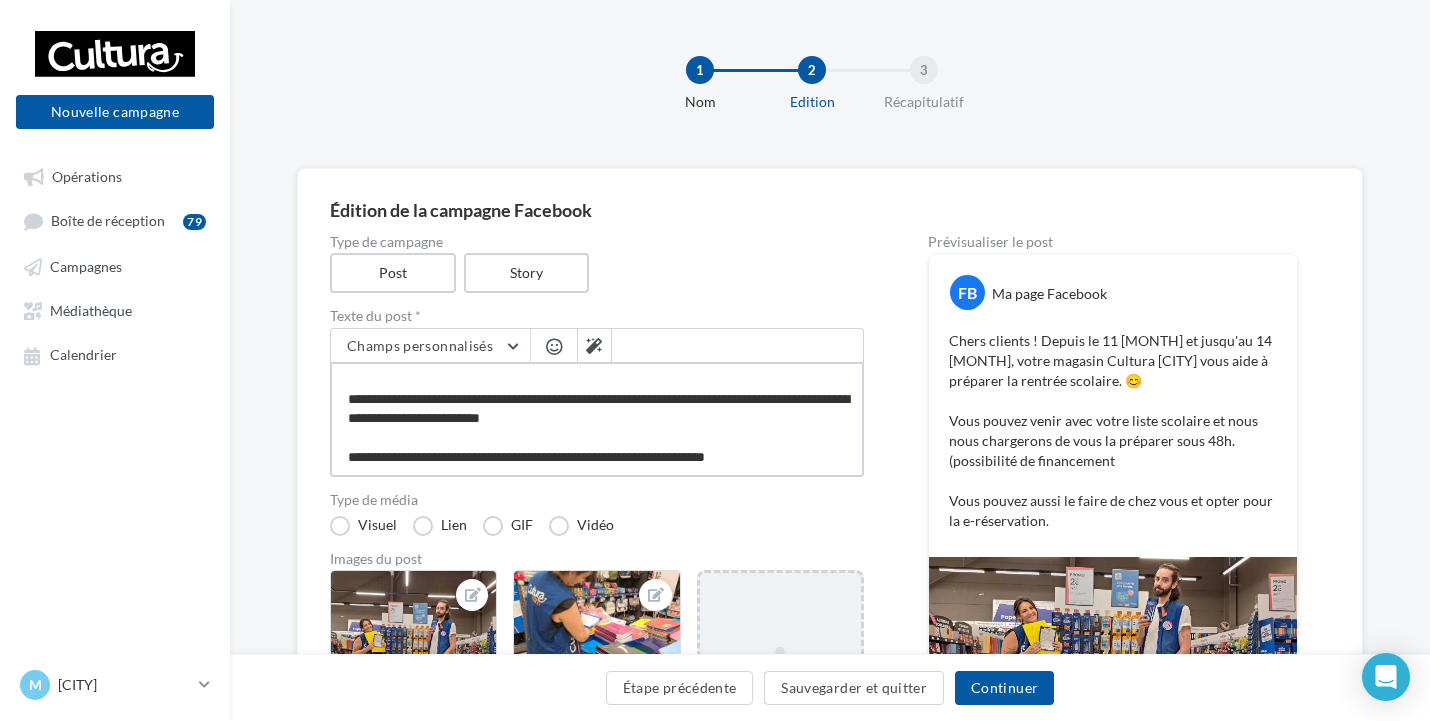 click on "**********" at bounding box center [597, 419] 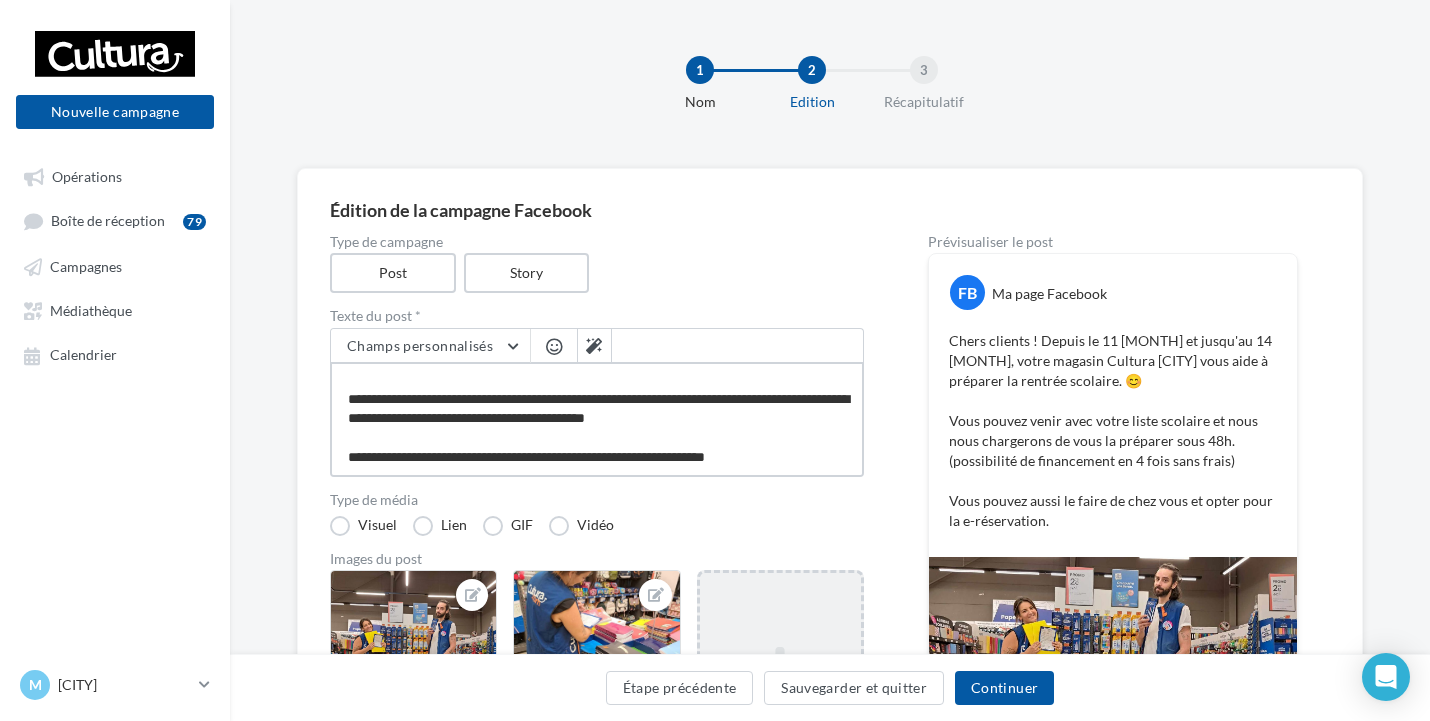 scroll, scrollTop: 40, scrollLeft: 0, axis: vertical 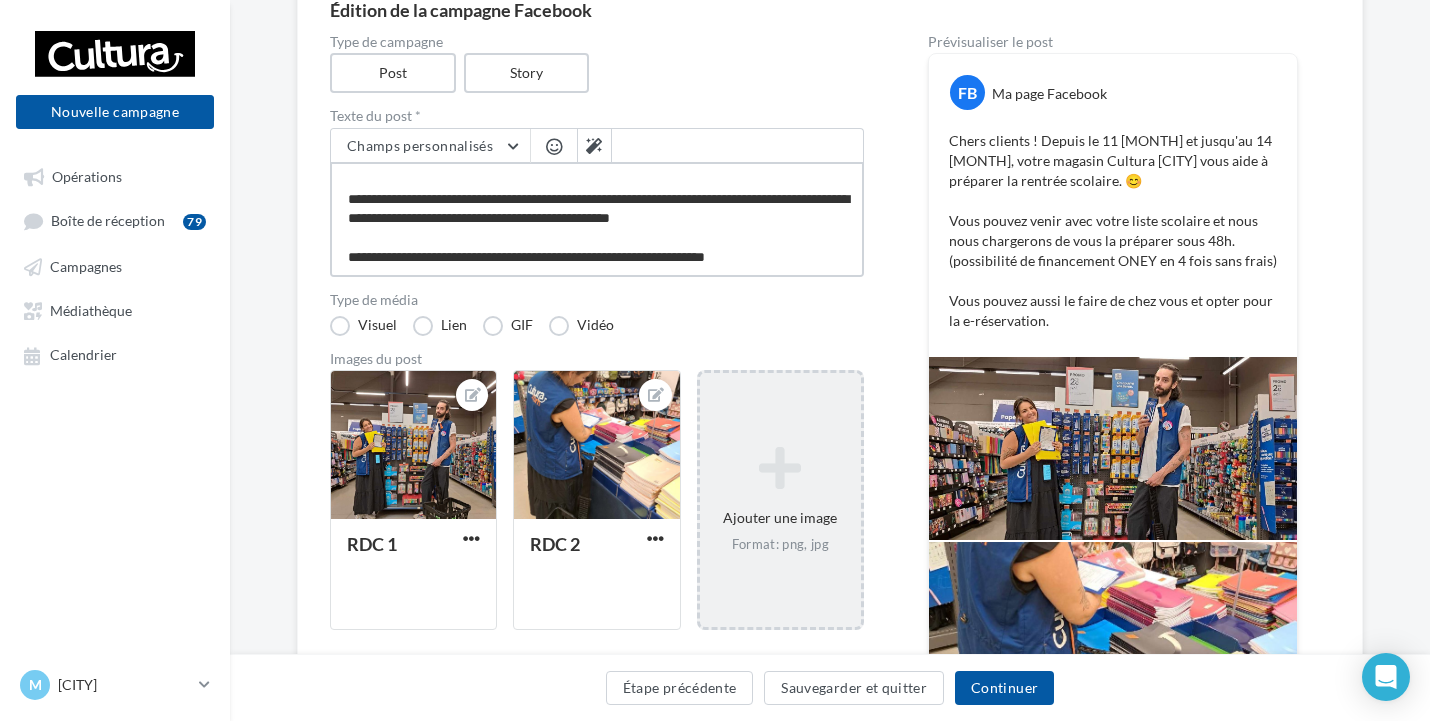 click on "**********" at bounding box center [597, 219] 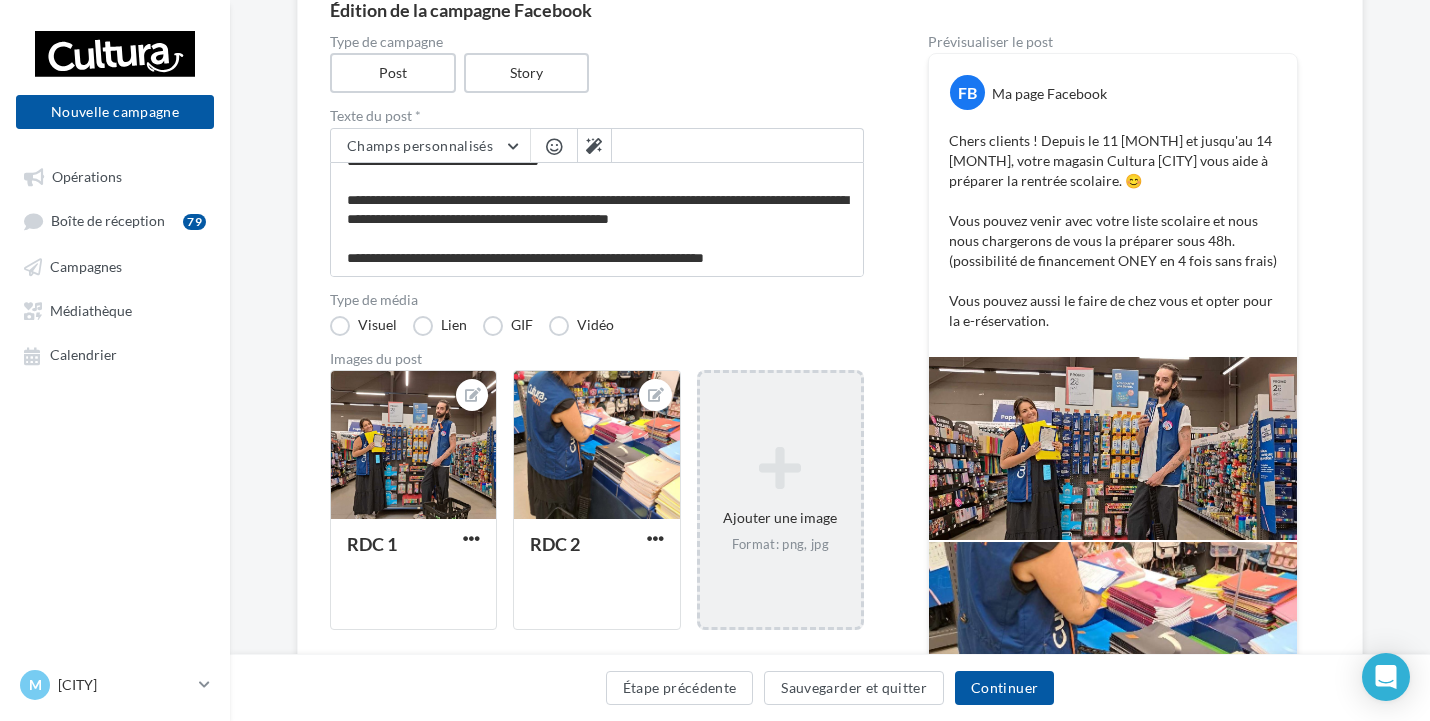 drag, startPoint x: 716, startPoint y: 260, endPoint x: 642, endPoint y: 279, distance: 76.40026 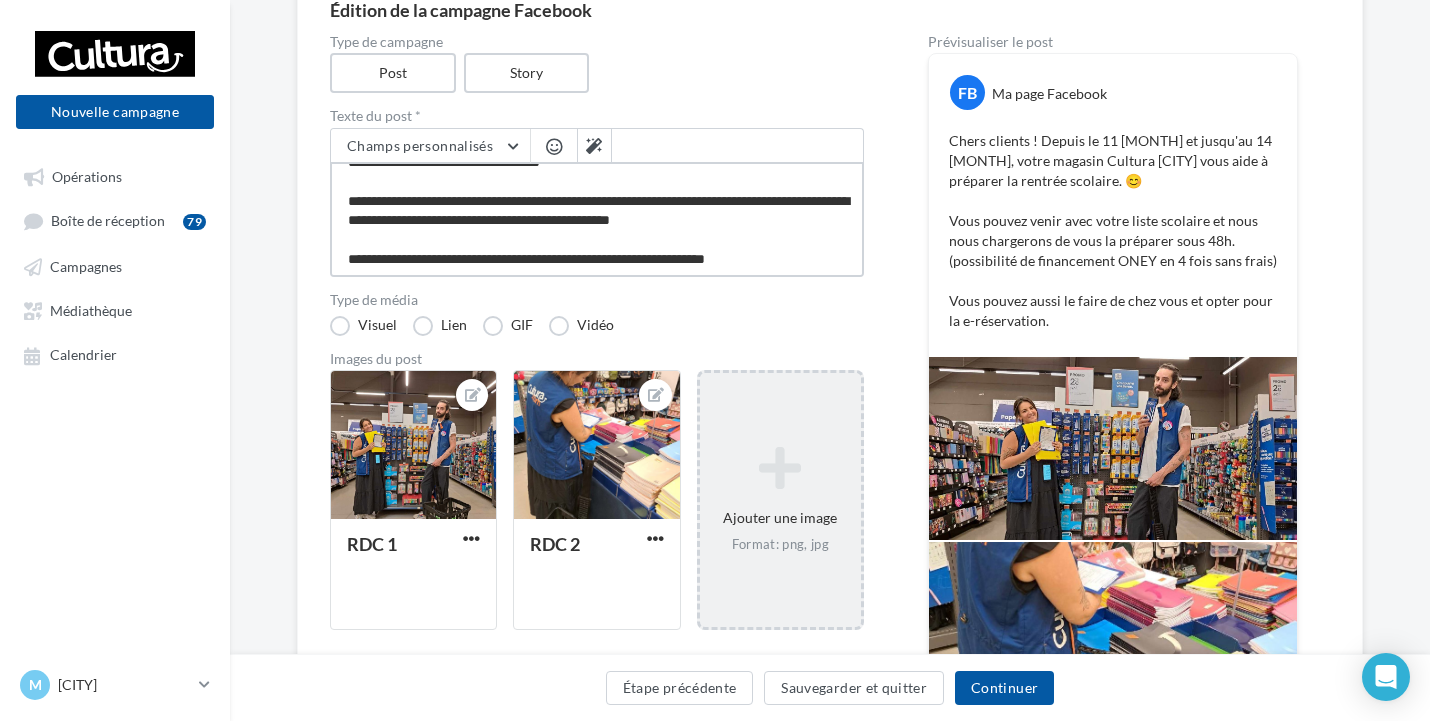 scroll, scrollTop: 40, scrollLeft: 0, axis: vertical 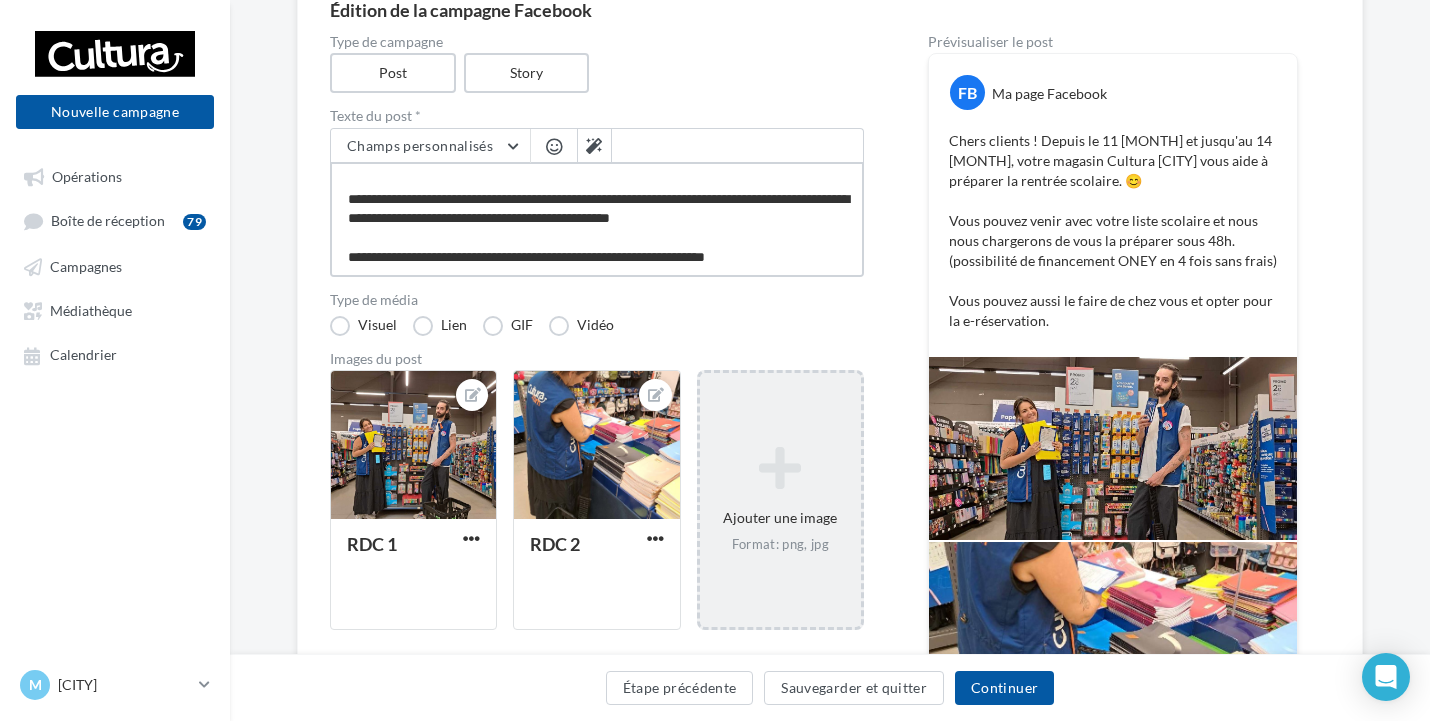click on "**********" at bounding box center (597, 219) 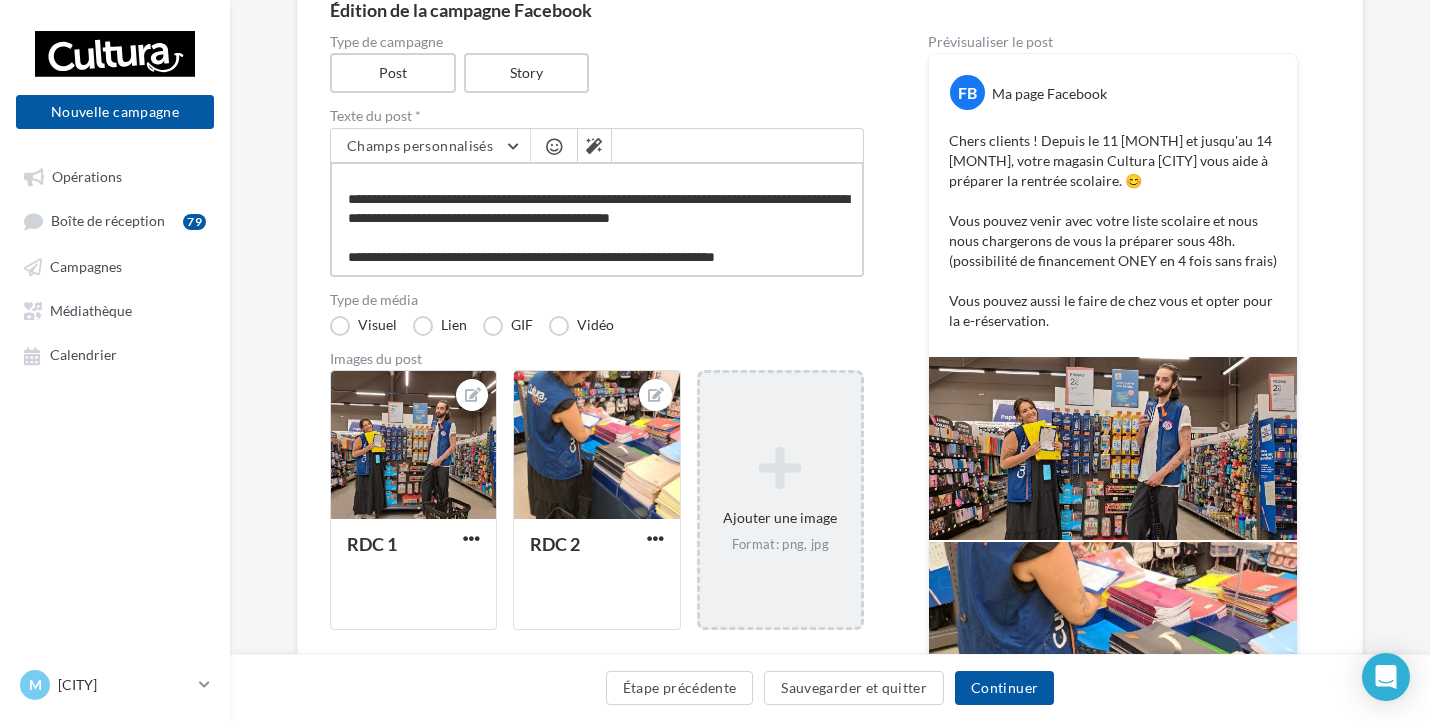 scroll, scrollTop: 69, scrollLeft: 0, axis: vertical 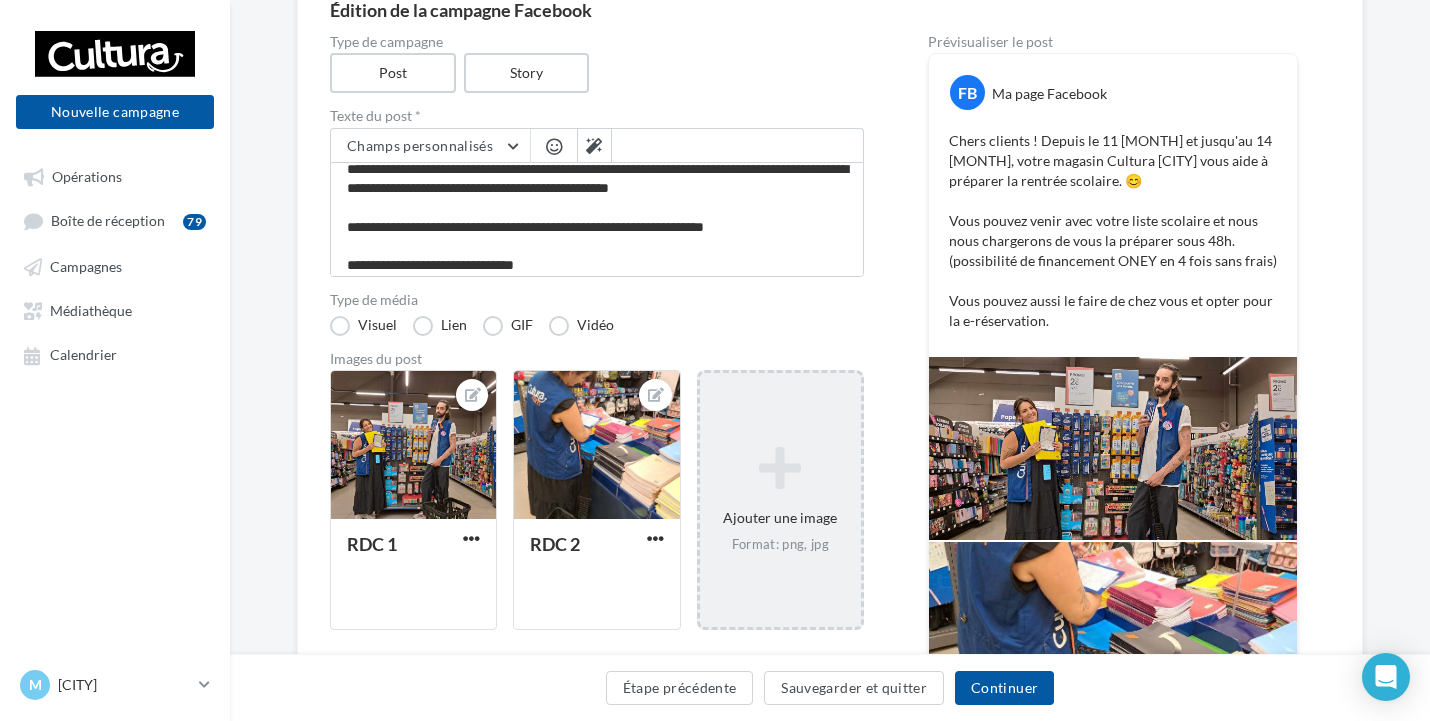 click at bounding box center [554, 146] 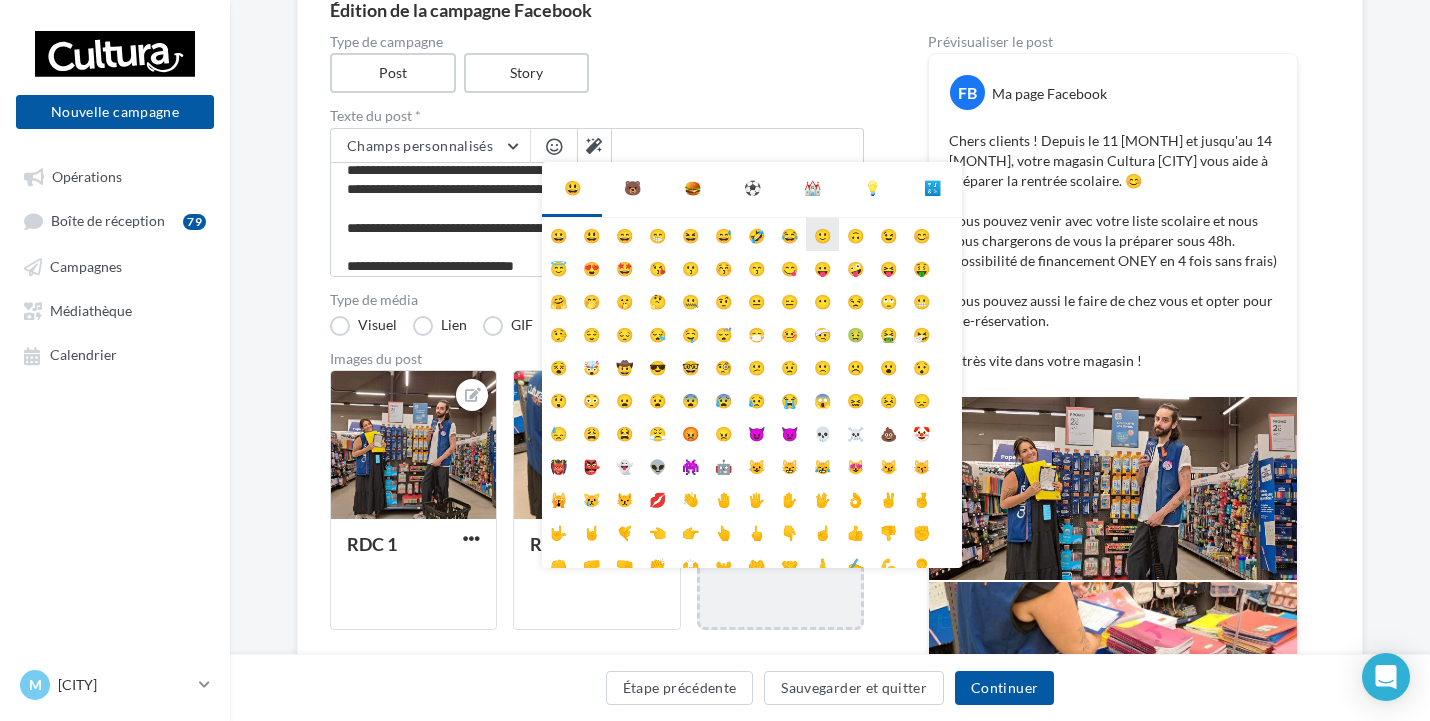 click on "🙂" at bounding box center [822, 234] 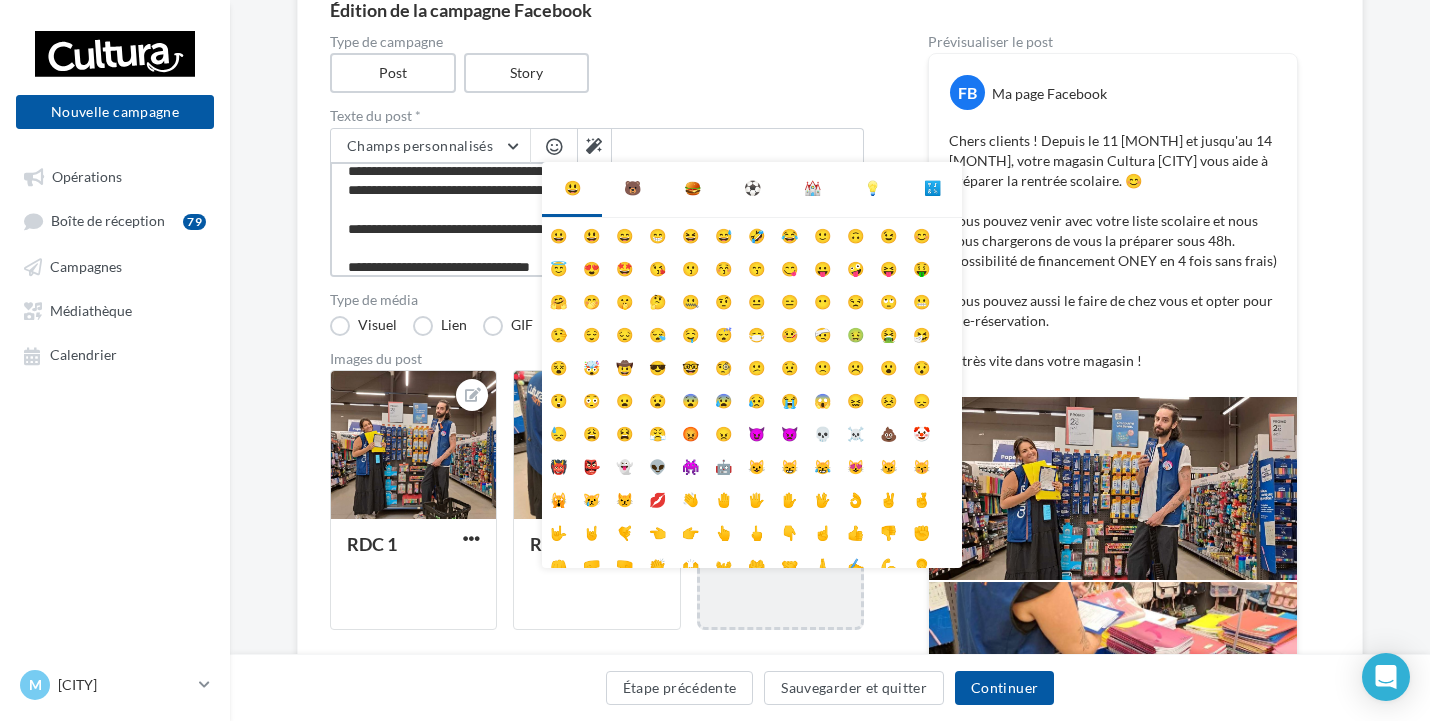 scroll, scrollTop: 69, scrollLeft: 0, axis: vertical 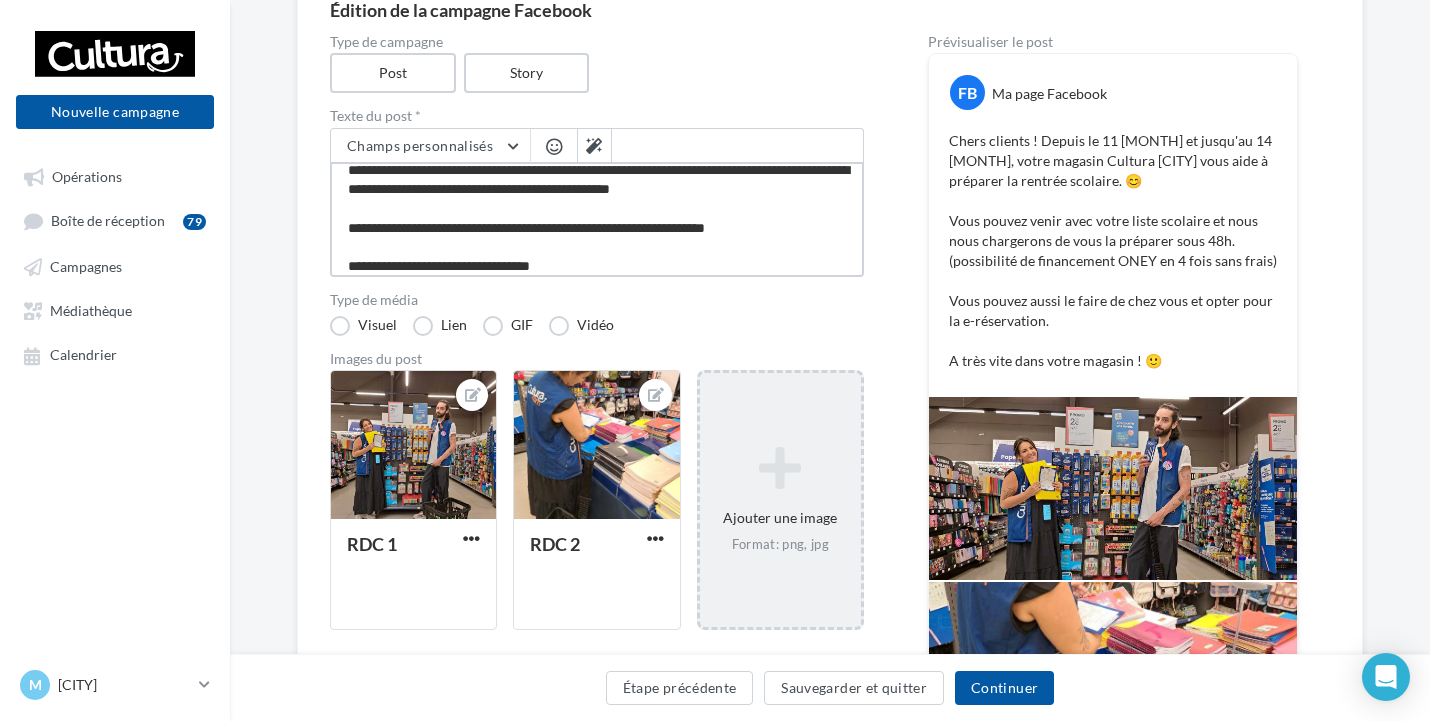 click on "**********" at bounding box center [597, 219] 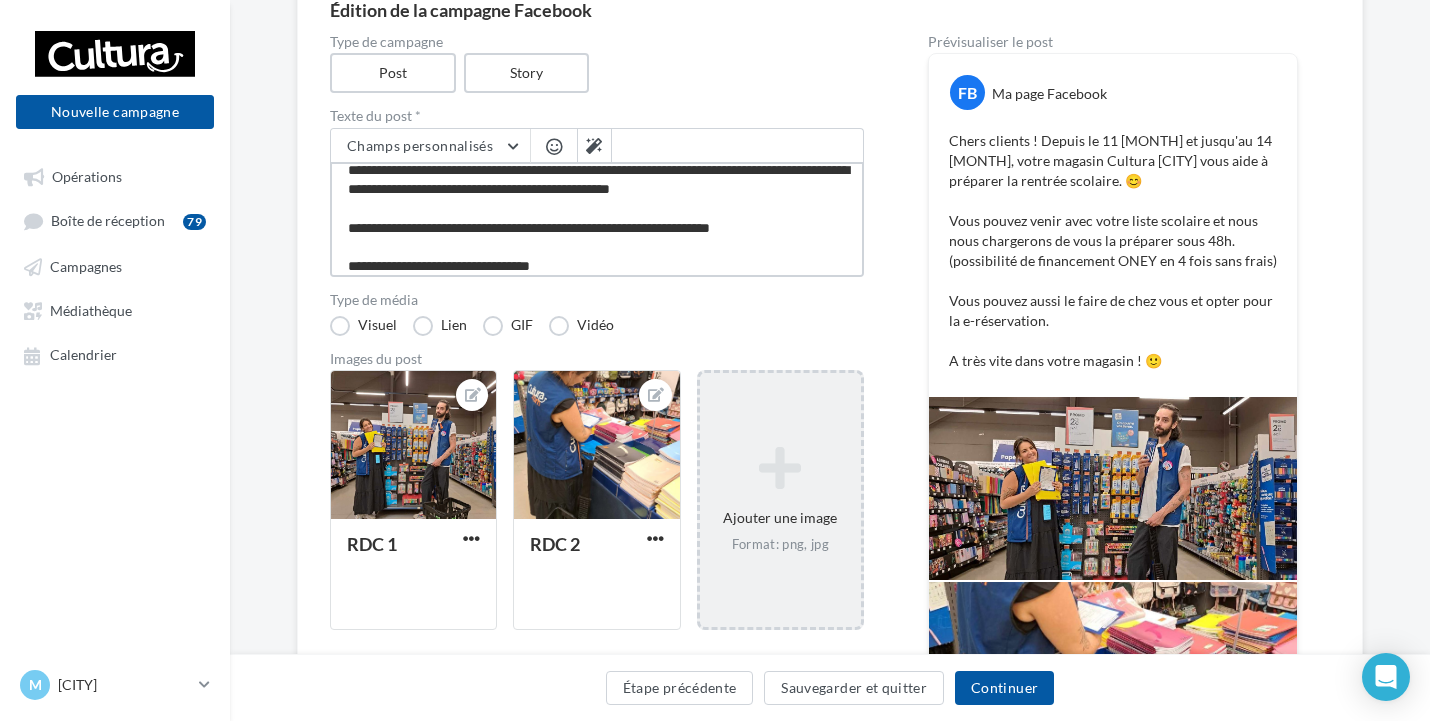click on "**********" at bounding box center (597, 219) 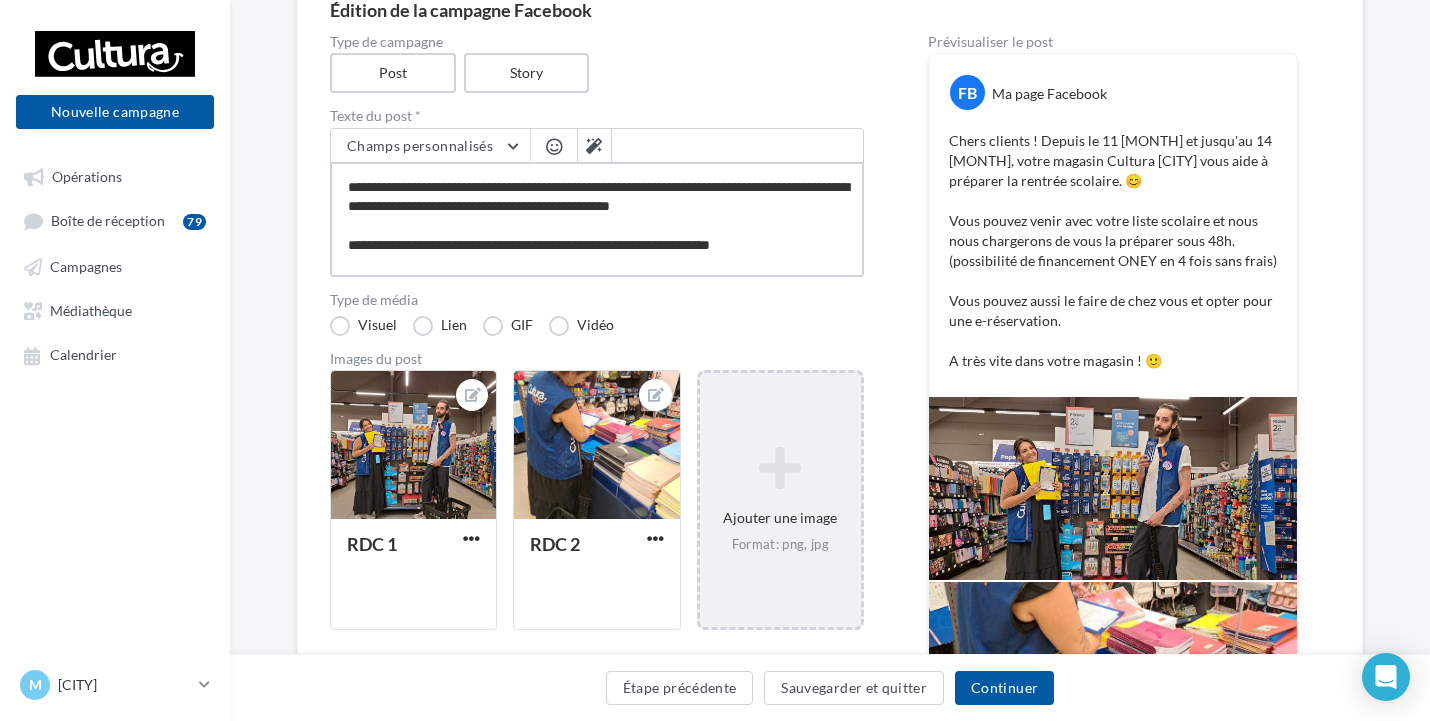 scroll, scrollTop: 0, scrollLeft: 0, axis: both 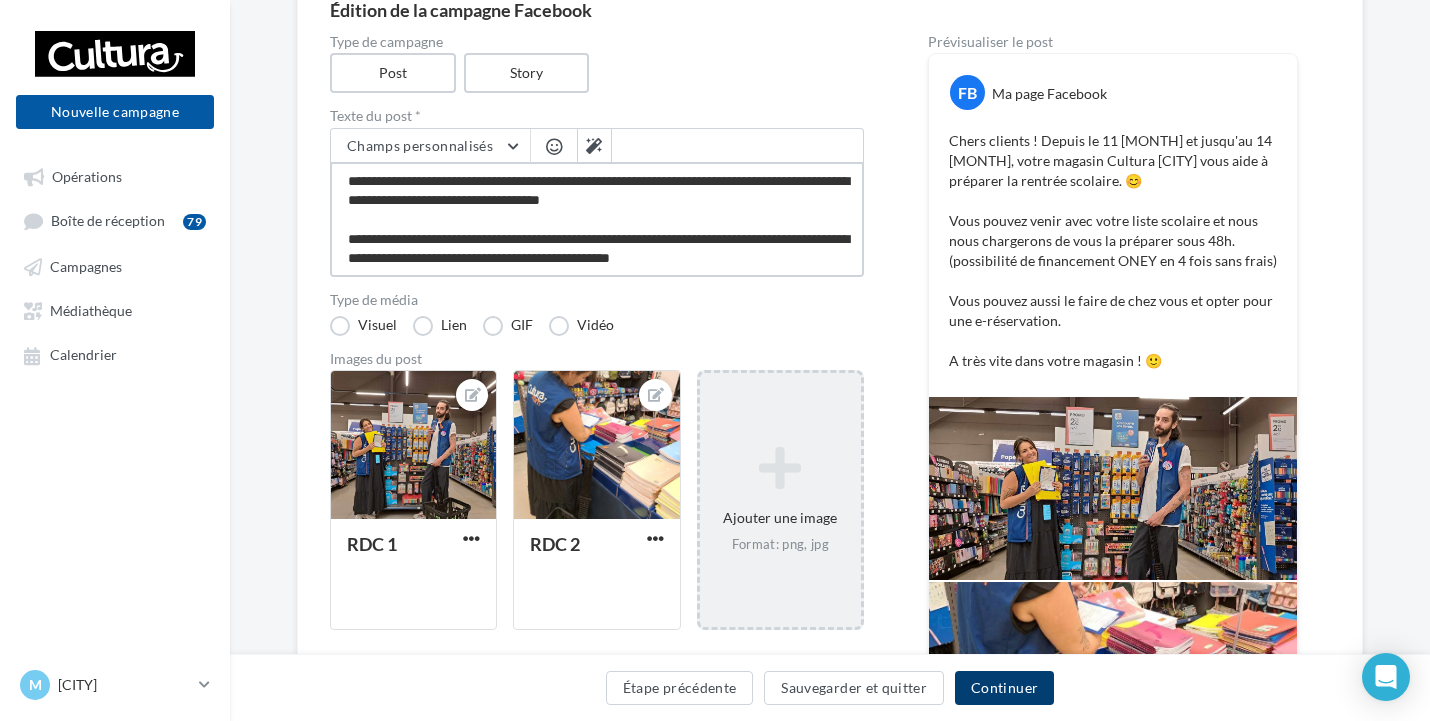type on "**********" 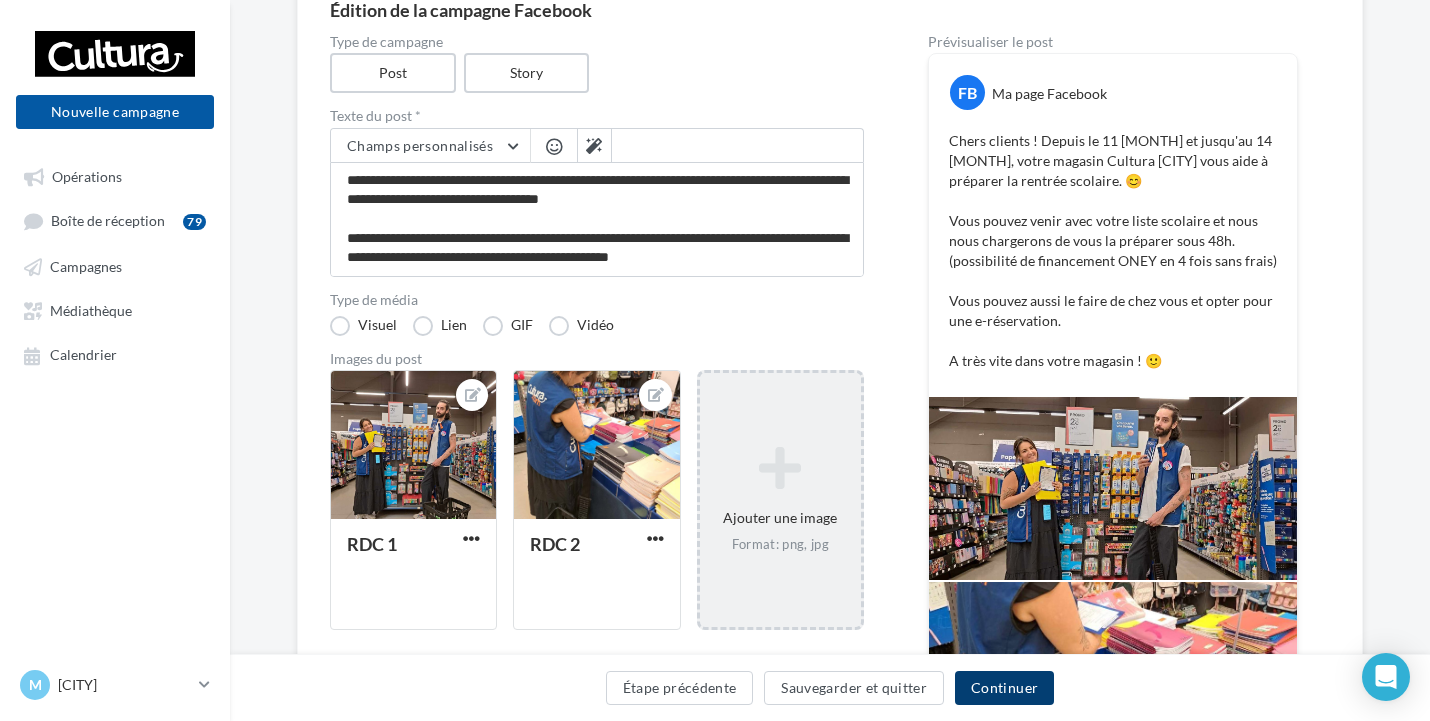 click on "Continuer" at bounding box center [1004, 688] 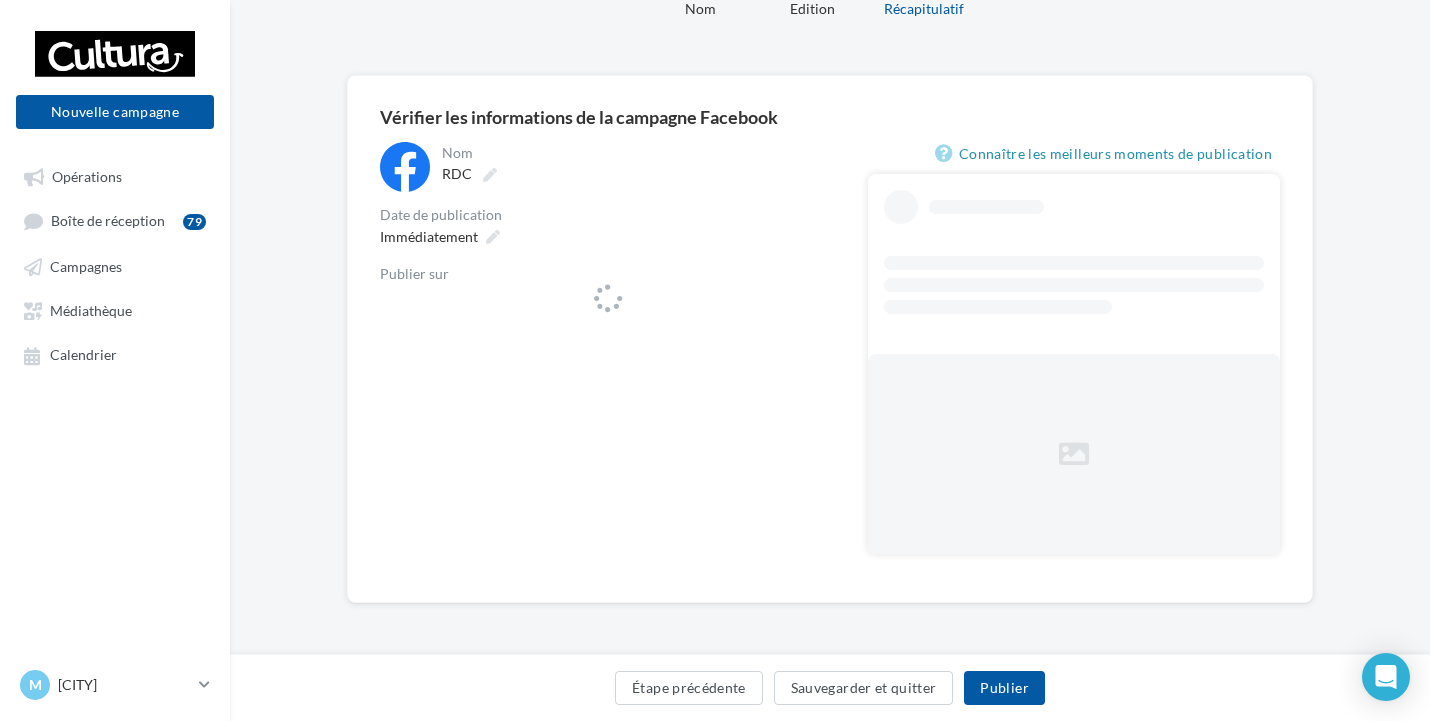 scroll, scrollTop: 0, scrollLeft: 0, axis: both 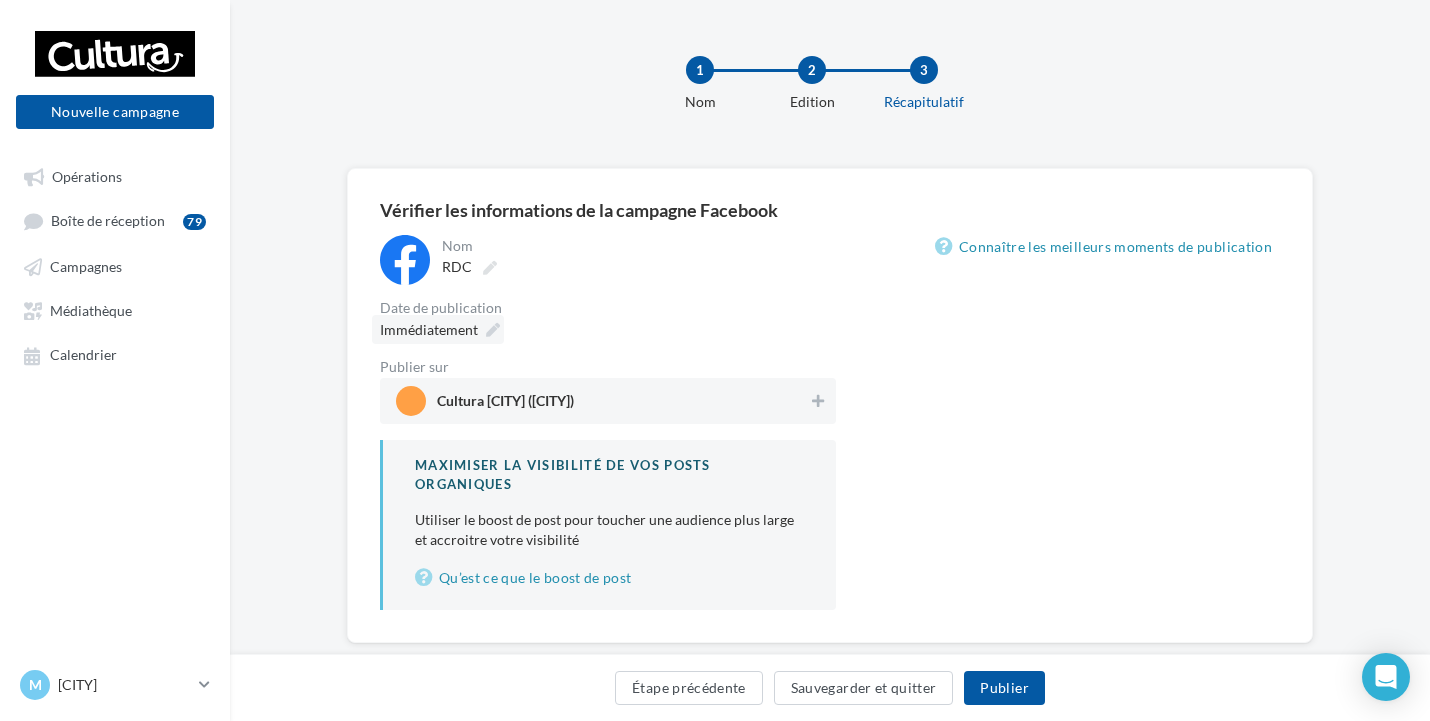 click on "Immédiatement" at bounding box center [429, 329] 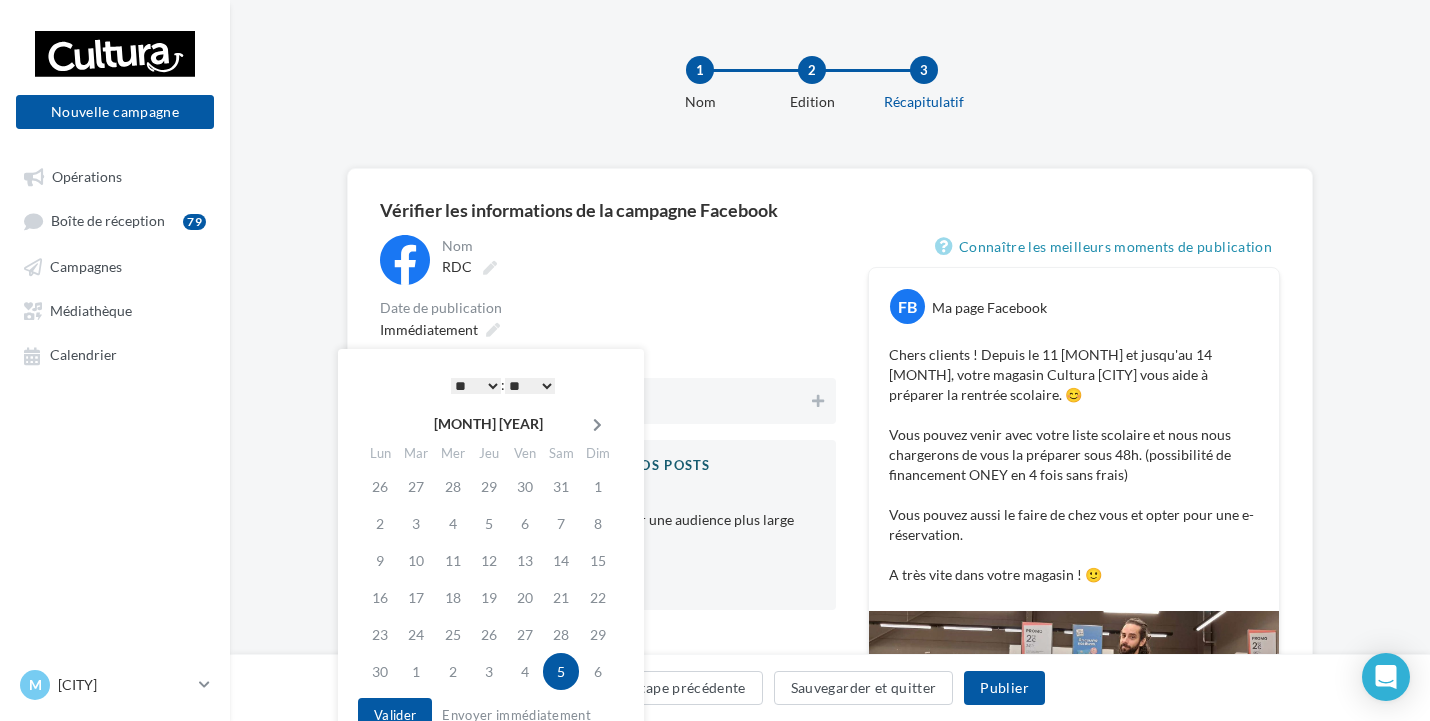click at bounding box center (597, 425) 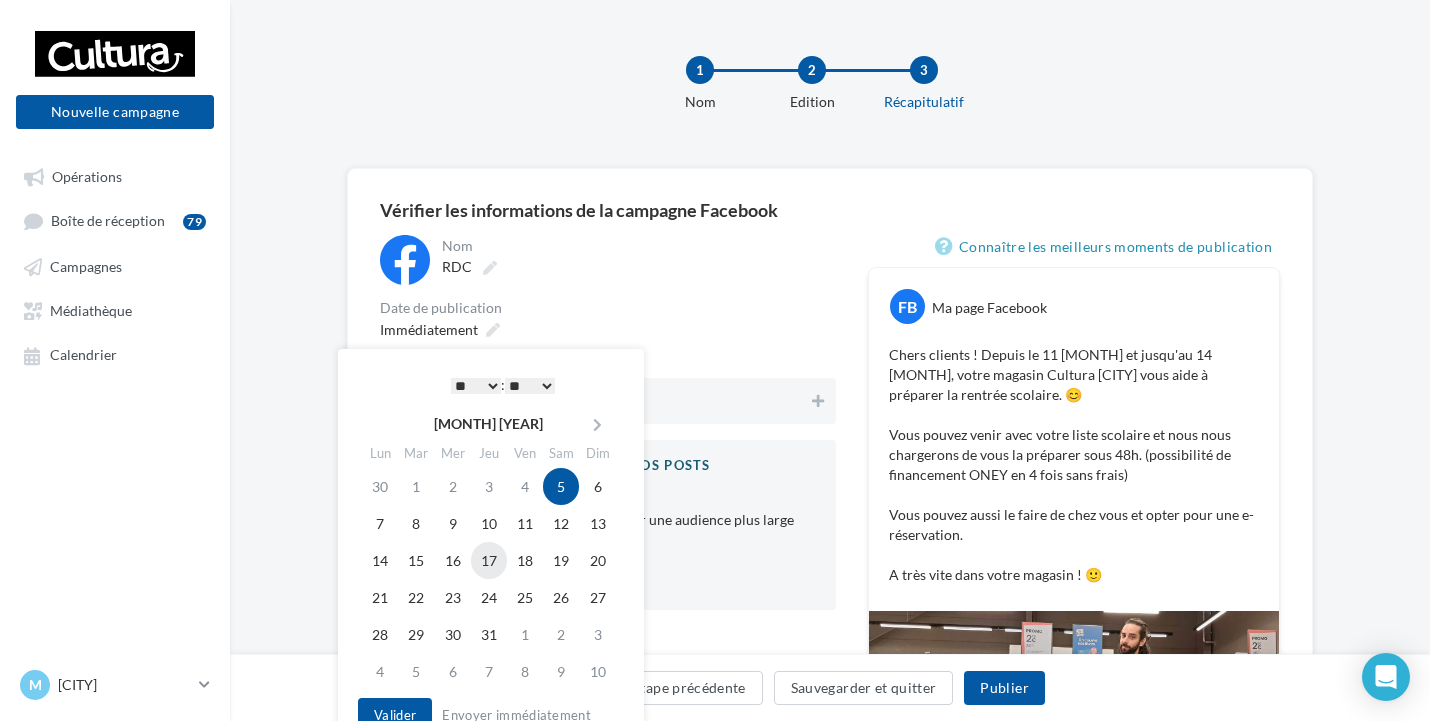 click on "17" at bounding box center [489, 523] 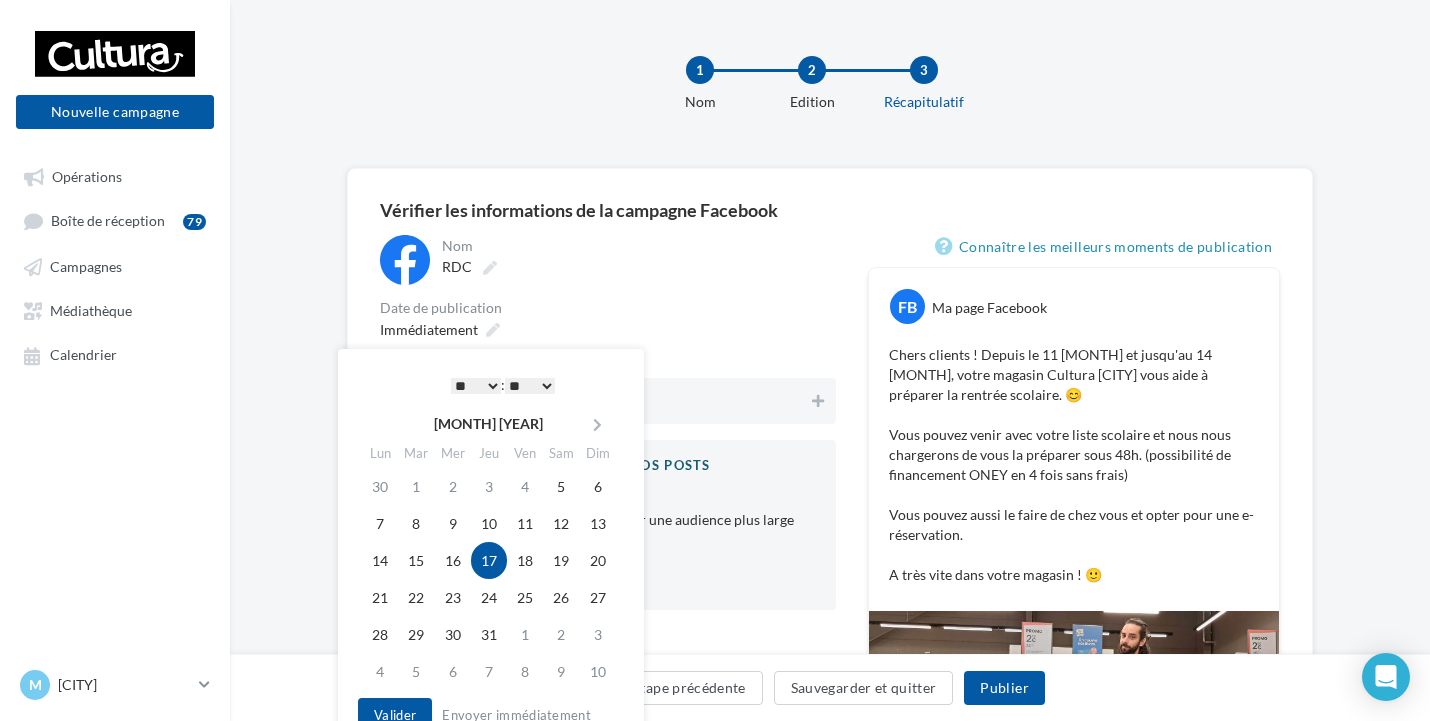 click on "* * * * * * * * * * ** ** ** ** ** ** ** ** ** ** ** ** ** **" at bounding box center [476, 386] 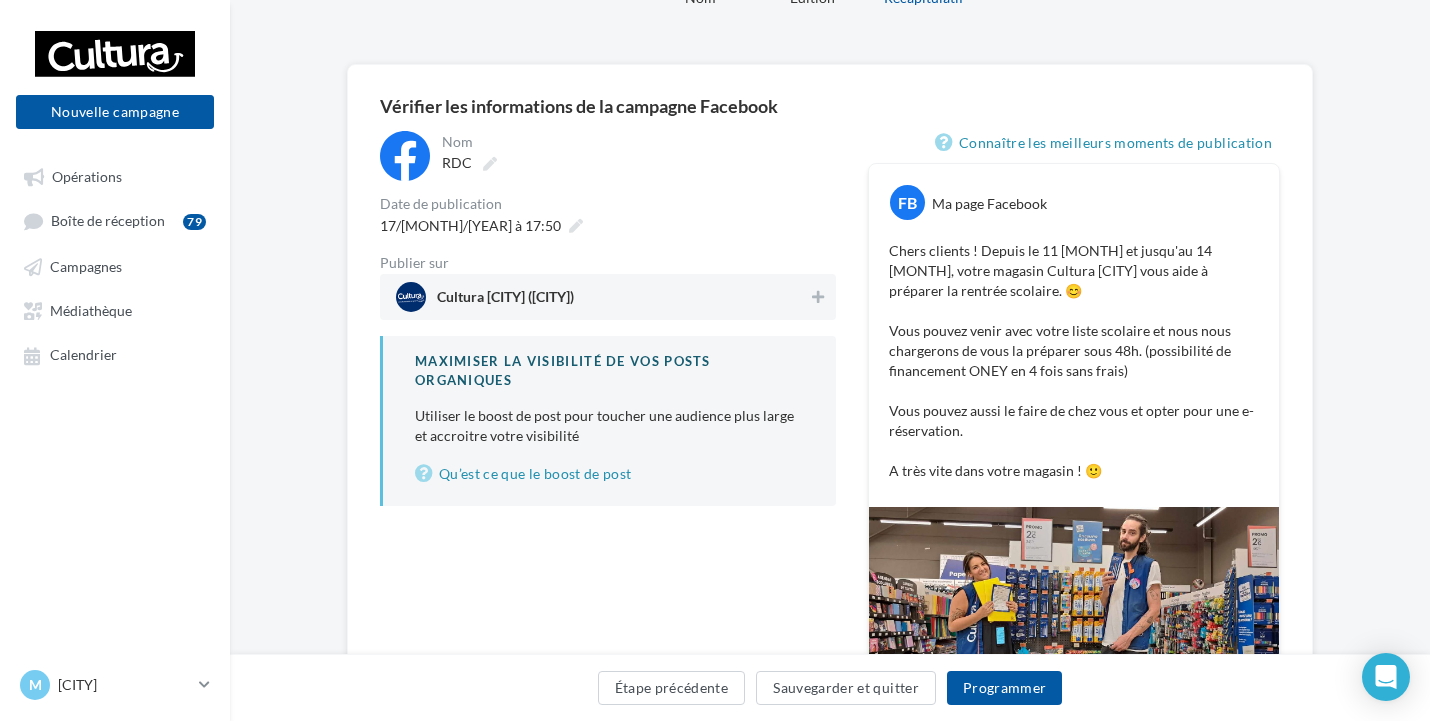 scroll, scrollTop: 100, scrollLeft: 0, axis: vertical 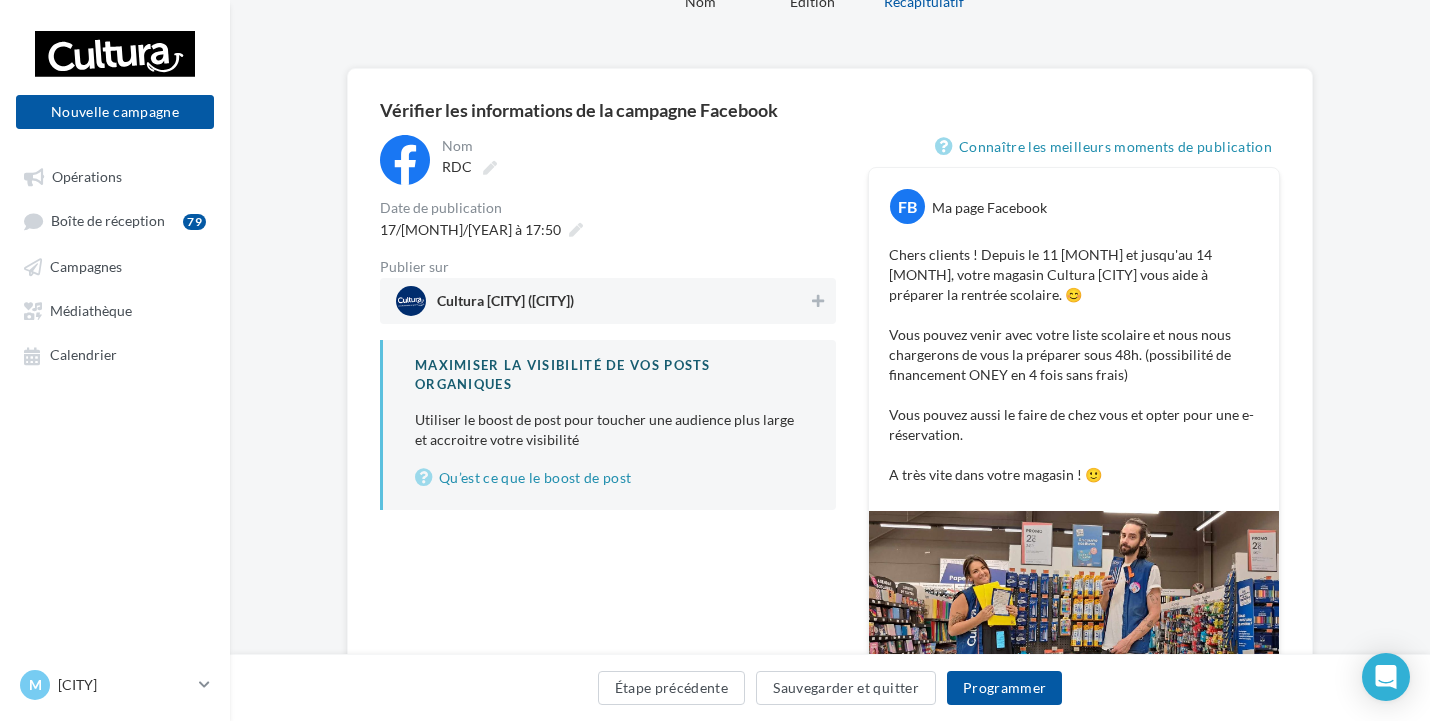 click on "Chers clients ! Depuis le 11 juin et jusqu'au 14 septembre, votre magasin Cultura Montluçon vous aide à préparer la rentrée scolaire.  😊  Vous pouvez venir avec votre liste scolaire et nous nous chargerons de vous la préparer sous 48h. (possibilité de financement ONEY en 4 fois sans frais) Vous pouvez aussi le faire de chez vous et opter pour une e-réservation. A très vite dans votre magasin !  🙂" at bounding box center [1074, 365] 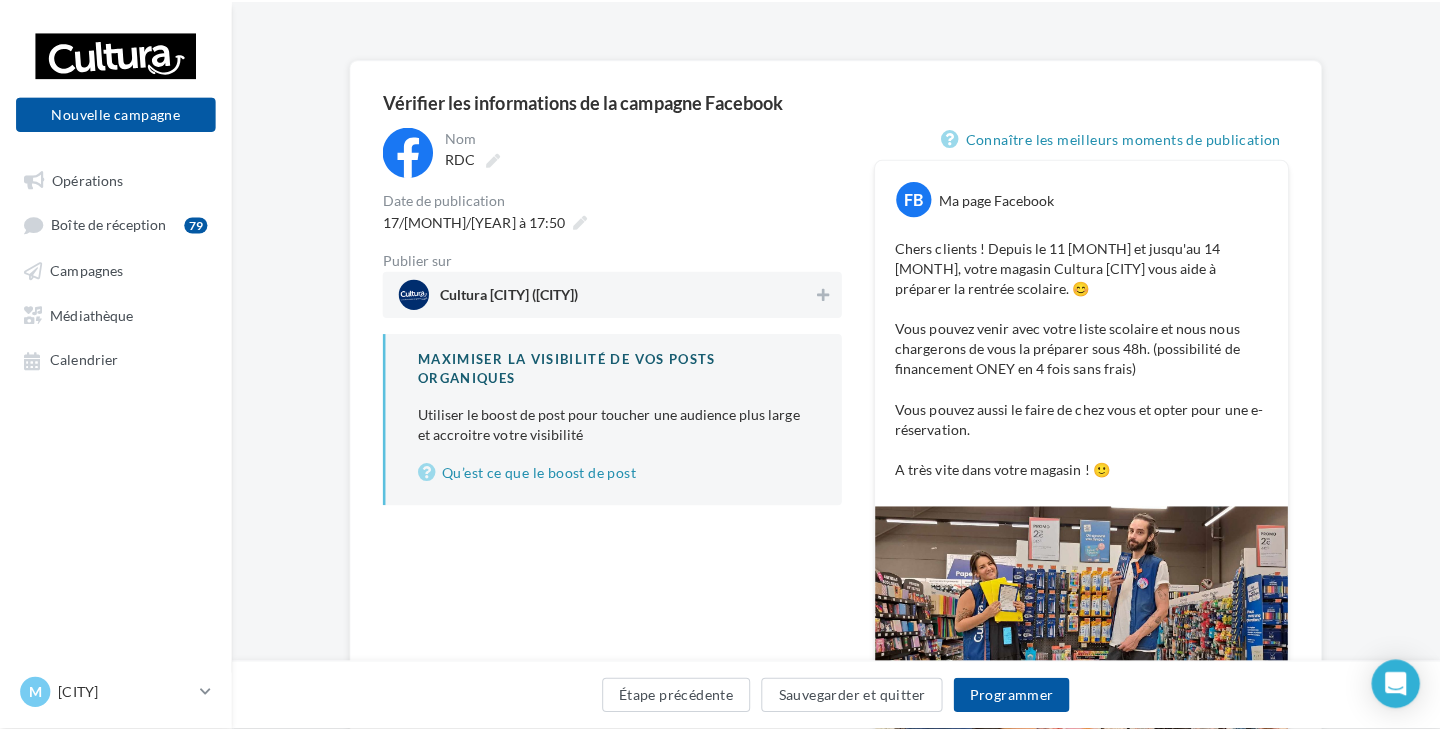 scroll, scrollTop: 78, scrollLeft: 0, axis: vertical 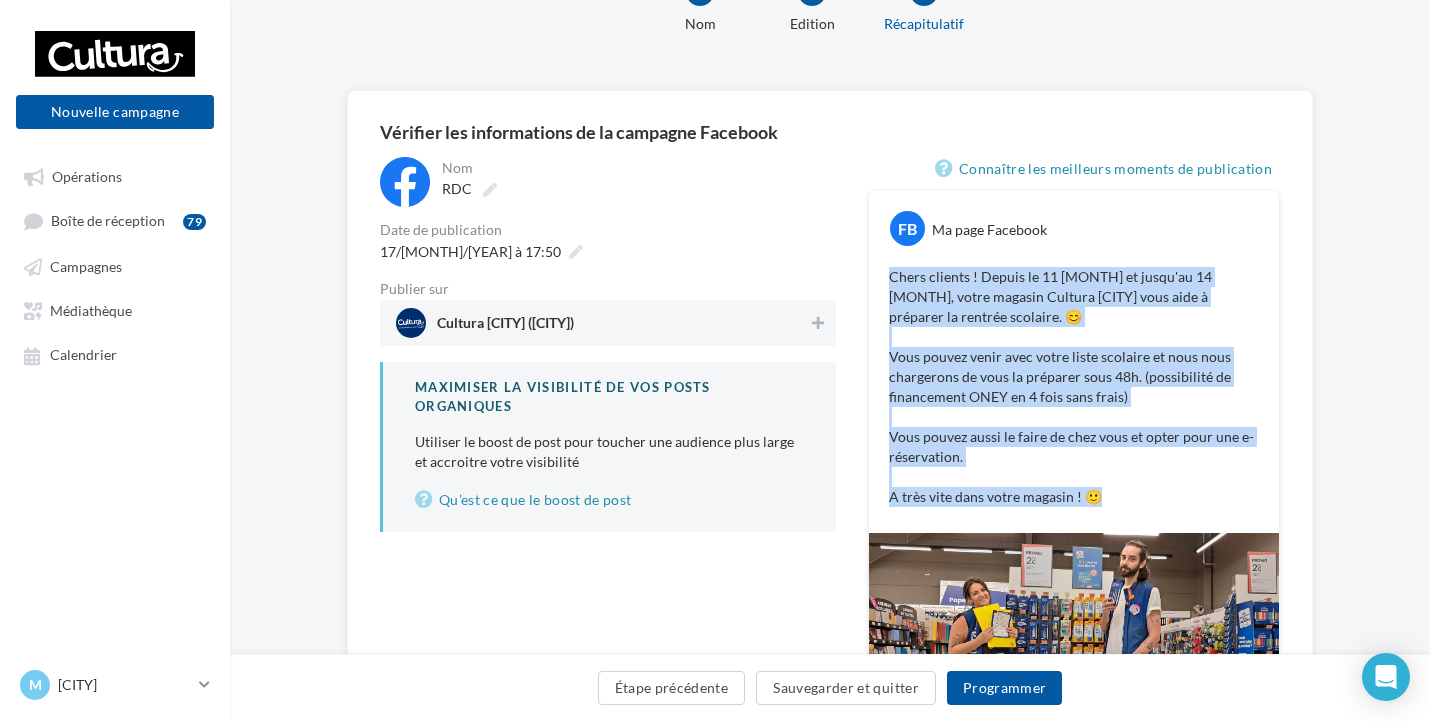 drag, startPoint x: 885, startPoint y: 275, endPoint x: 1112, endPoint y: 502, distance: 321.0265 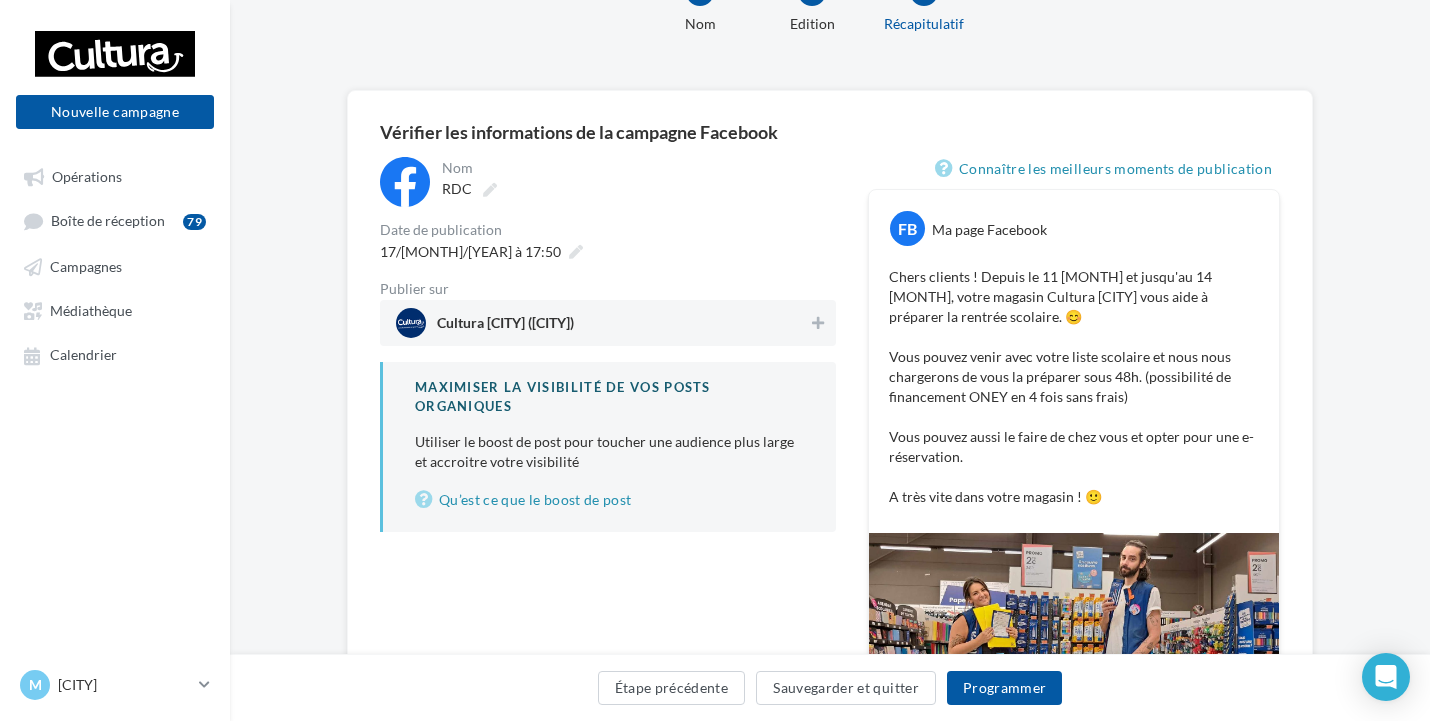 click on "Nom *** RDC   Date de publication   17/07/2025 à 17:50   Publier sur
Cultura Montluçon (Montluçon)
Maximiser la visibilité de vos posts organiques Utiliser le boost de post pour toucher une audience plus large et accroitre votre visibilité Qu’est ce que le boost de post" at bounding box center [608, 563] 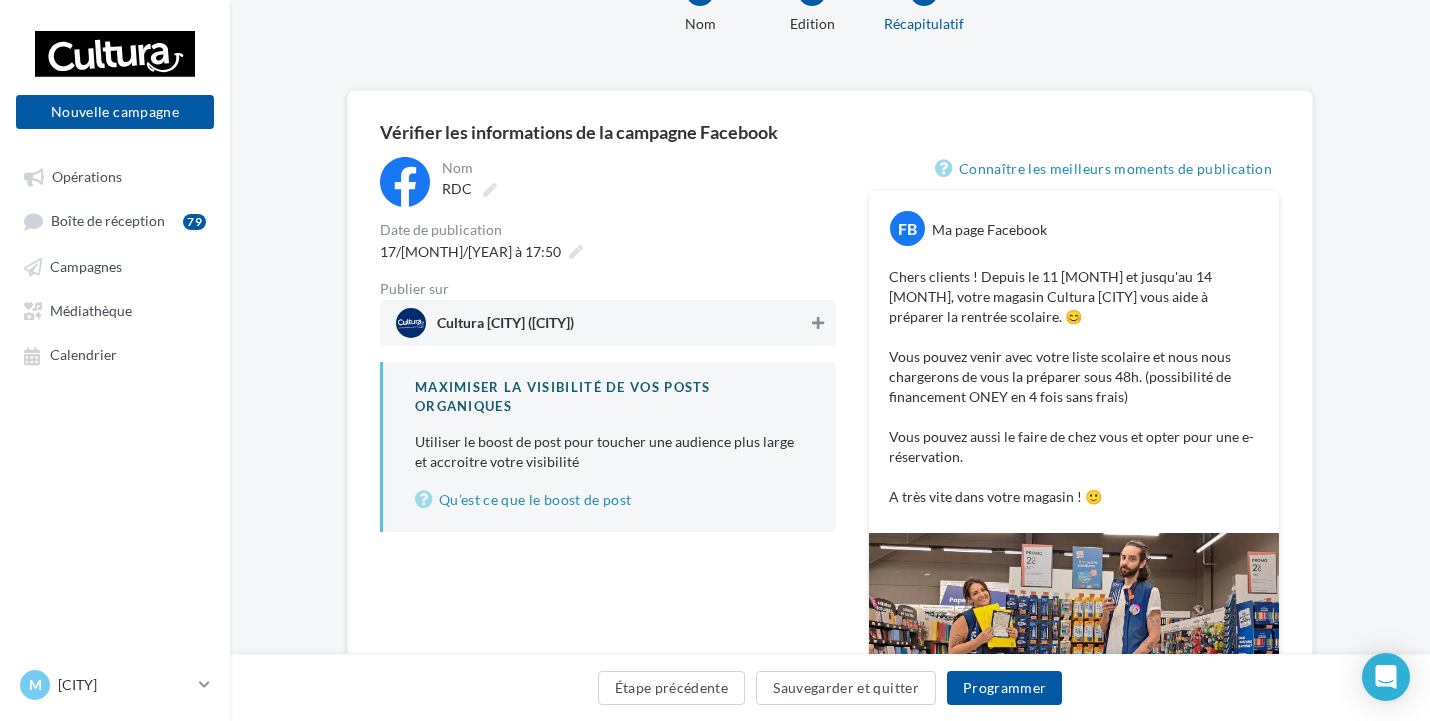 click at bounding box center [818, 323] 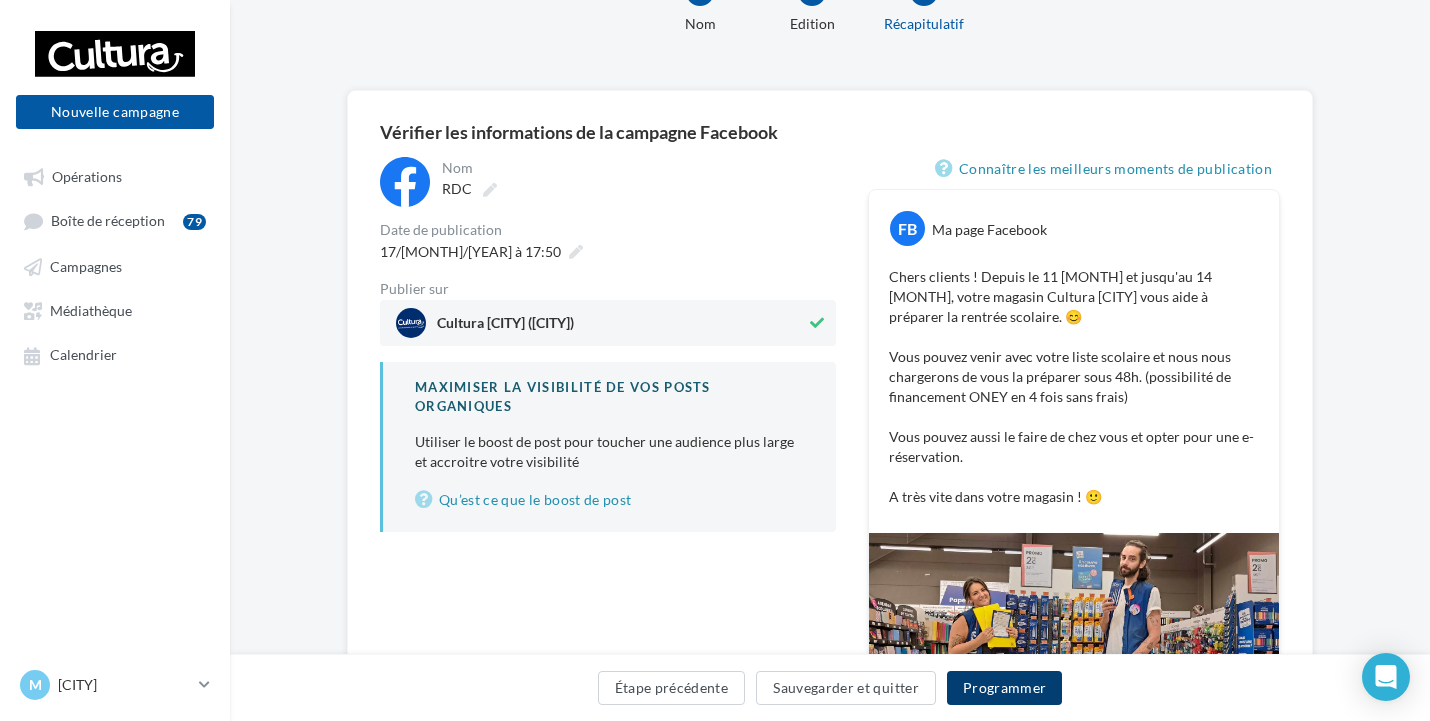 click on "Programmer" at bounding box center (1005, 688) 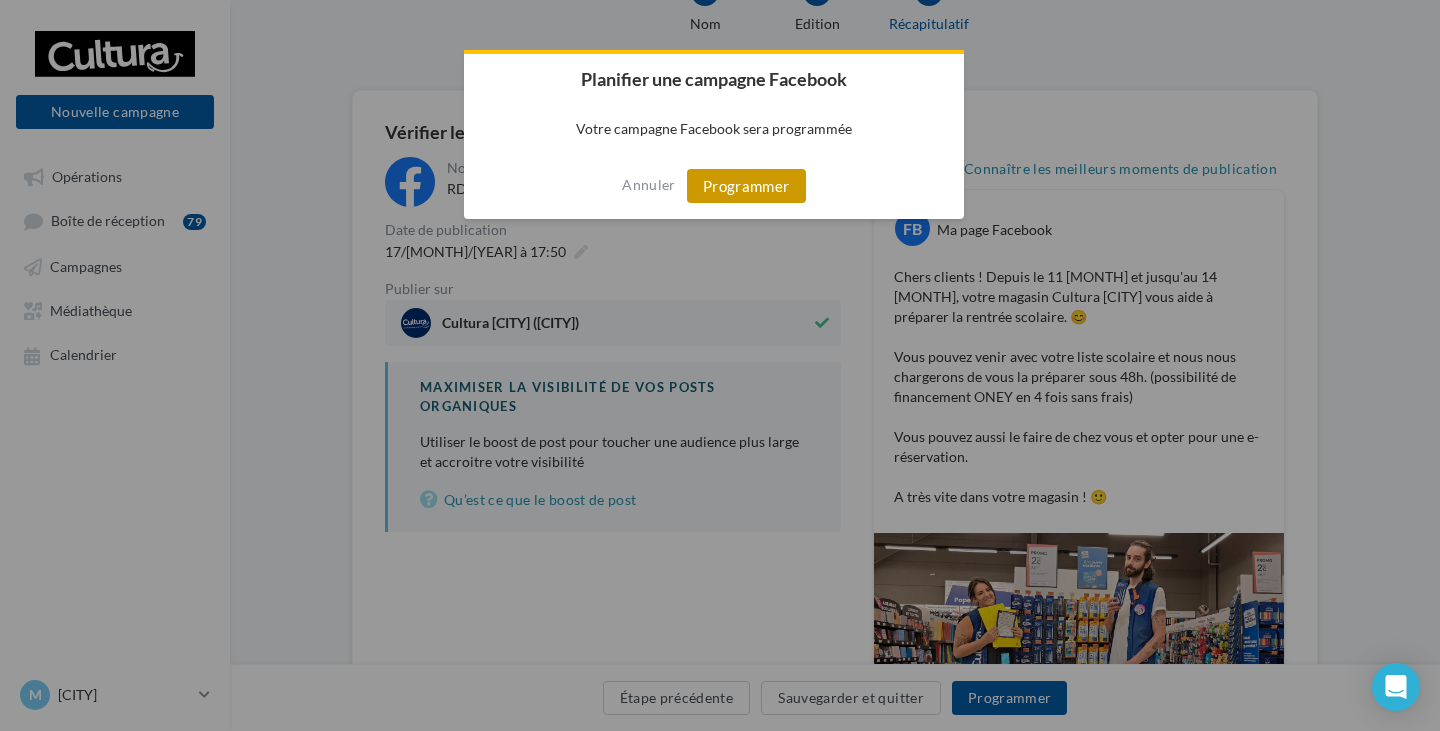 click on "Programmer" at bounding box center (746, 186) 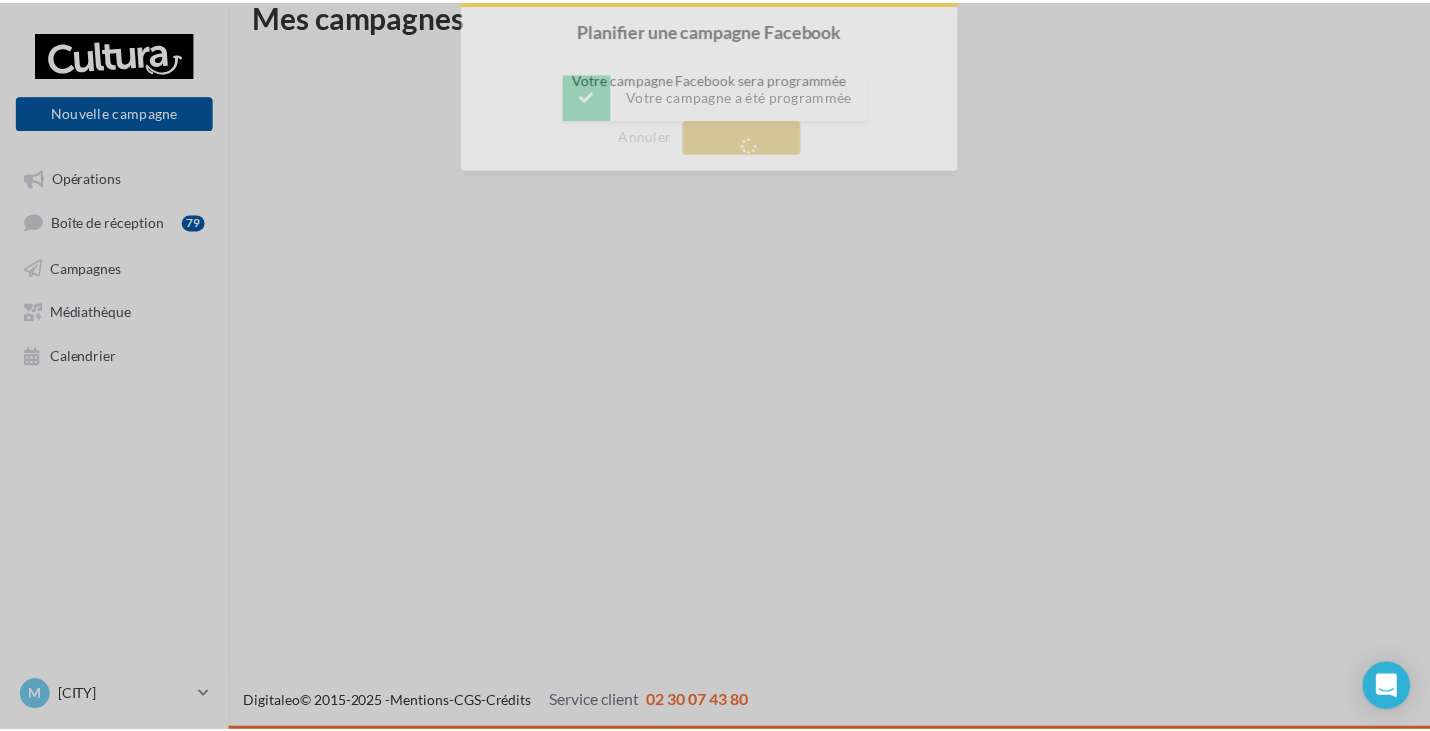 scroll, scrollTop: 32, scrollLeft: 0, axis: vertical 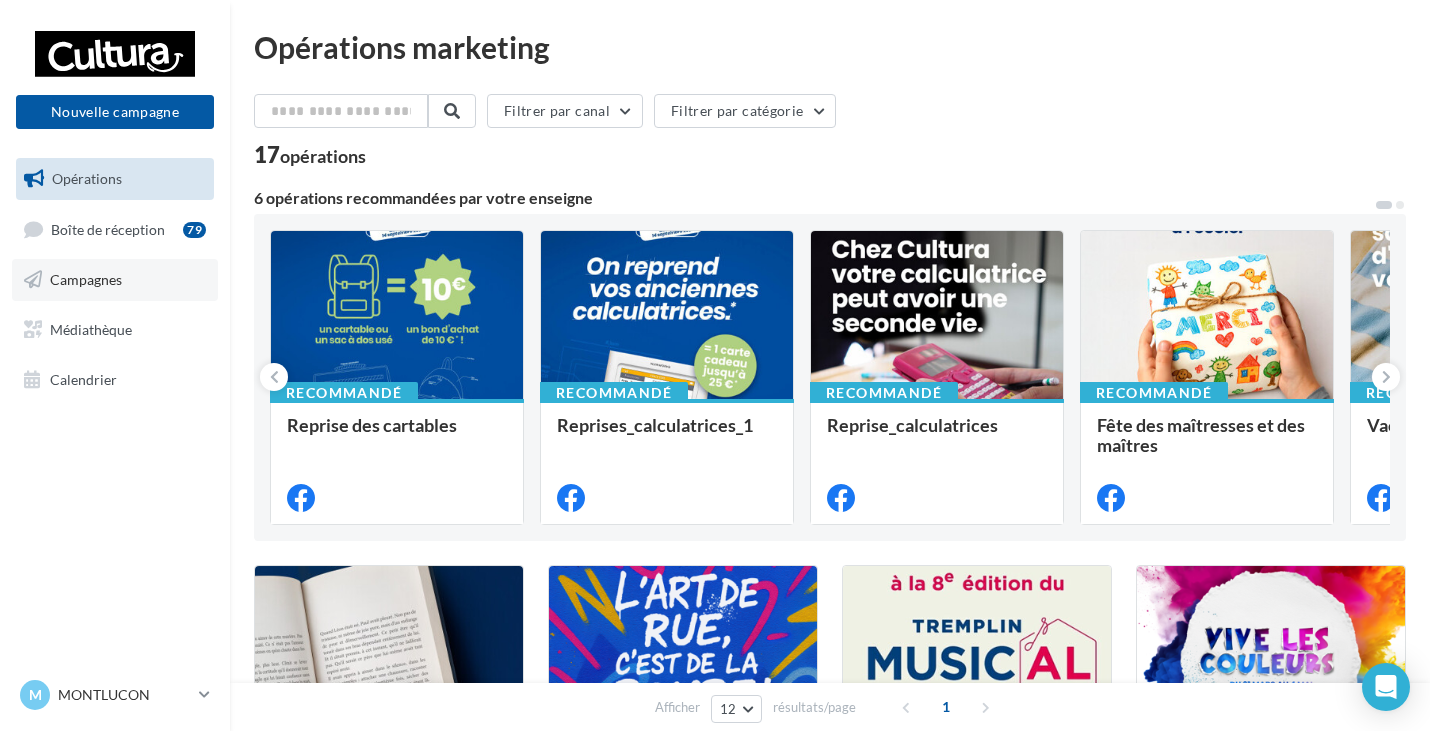 click on "Campagnes" at bounding box center (86, 279) 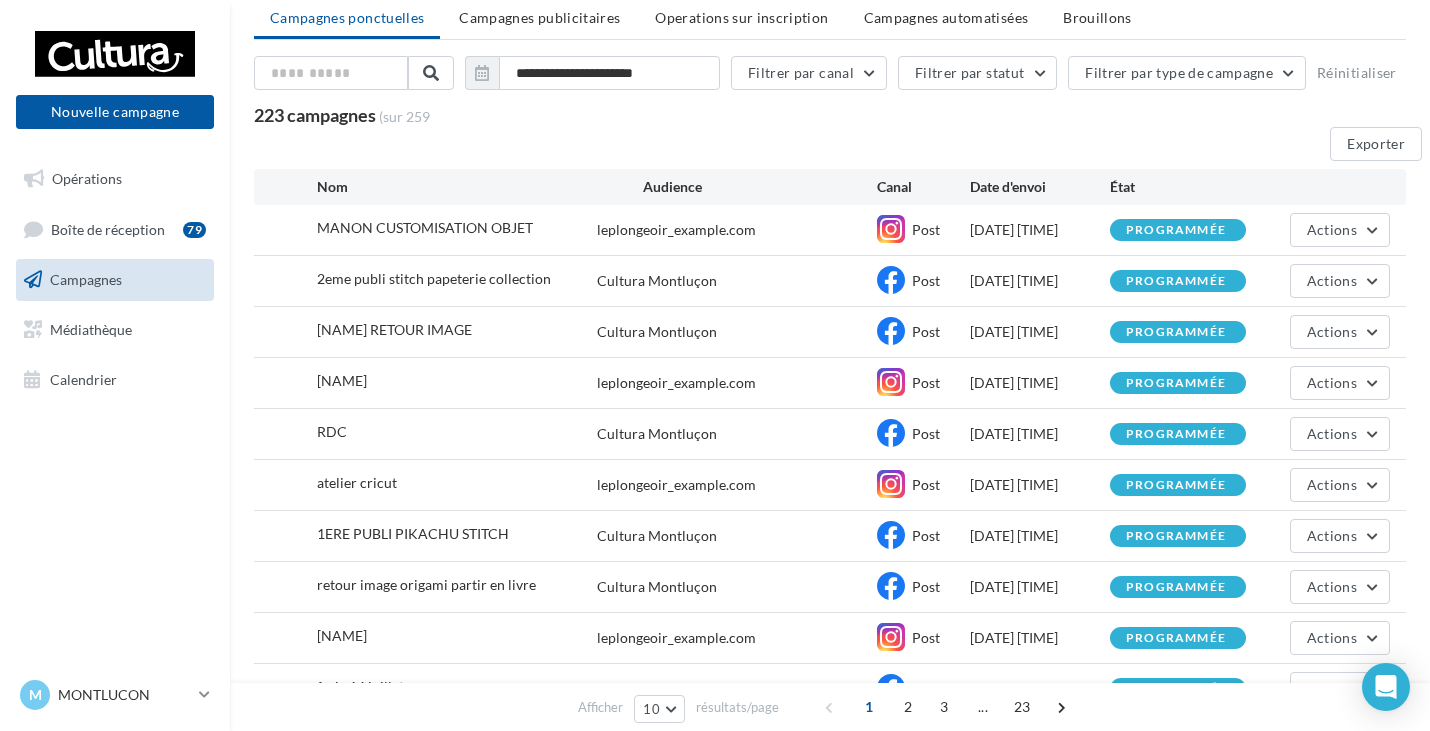 scroll, scrollTop: 100, scrollLeft: 0, axis: vertical 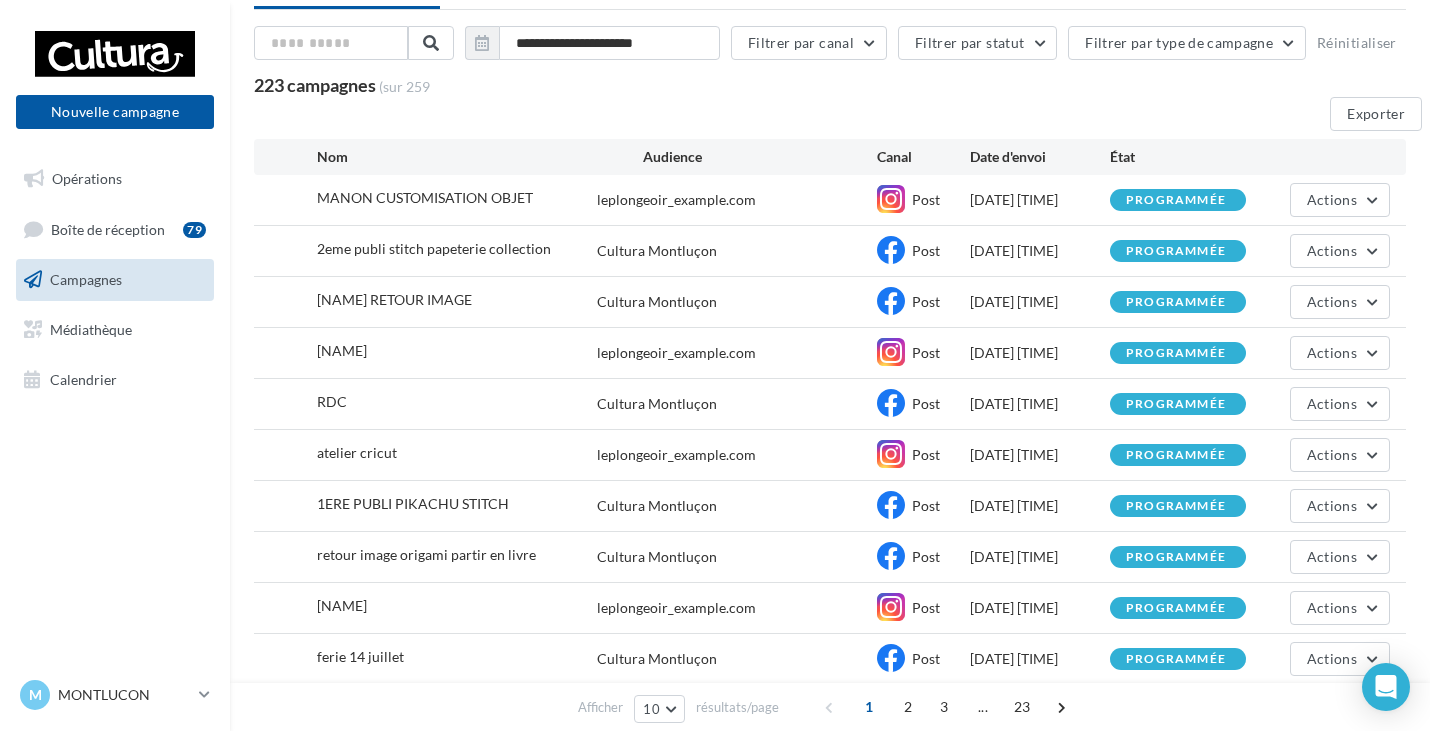 click on "atelier cricut" at bounding box center [425, 198] 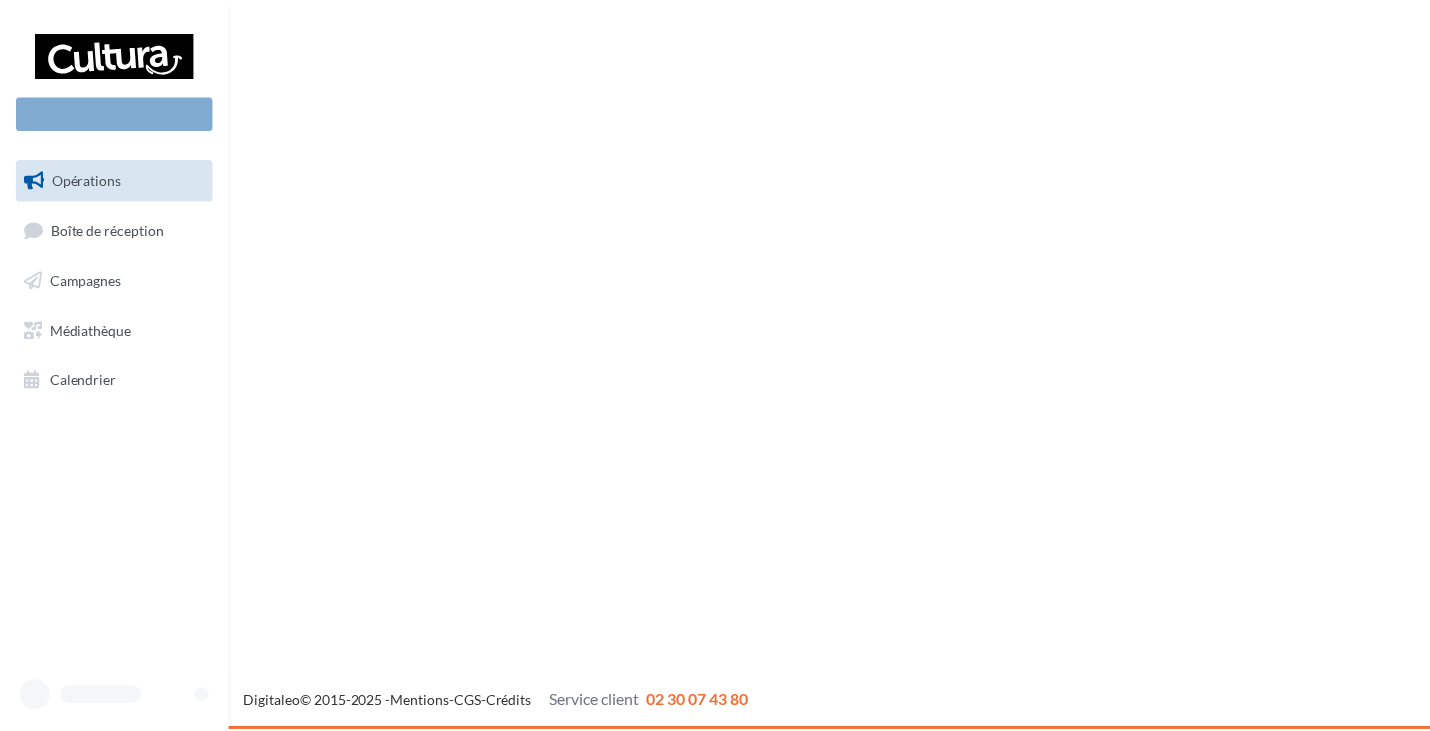 scroll, scrollTop: 0, scrollLeft: 0, axis: both 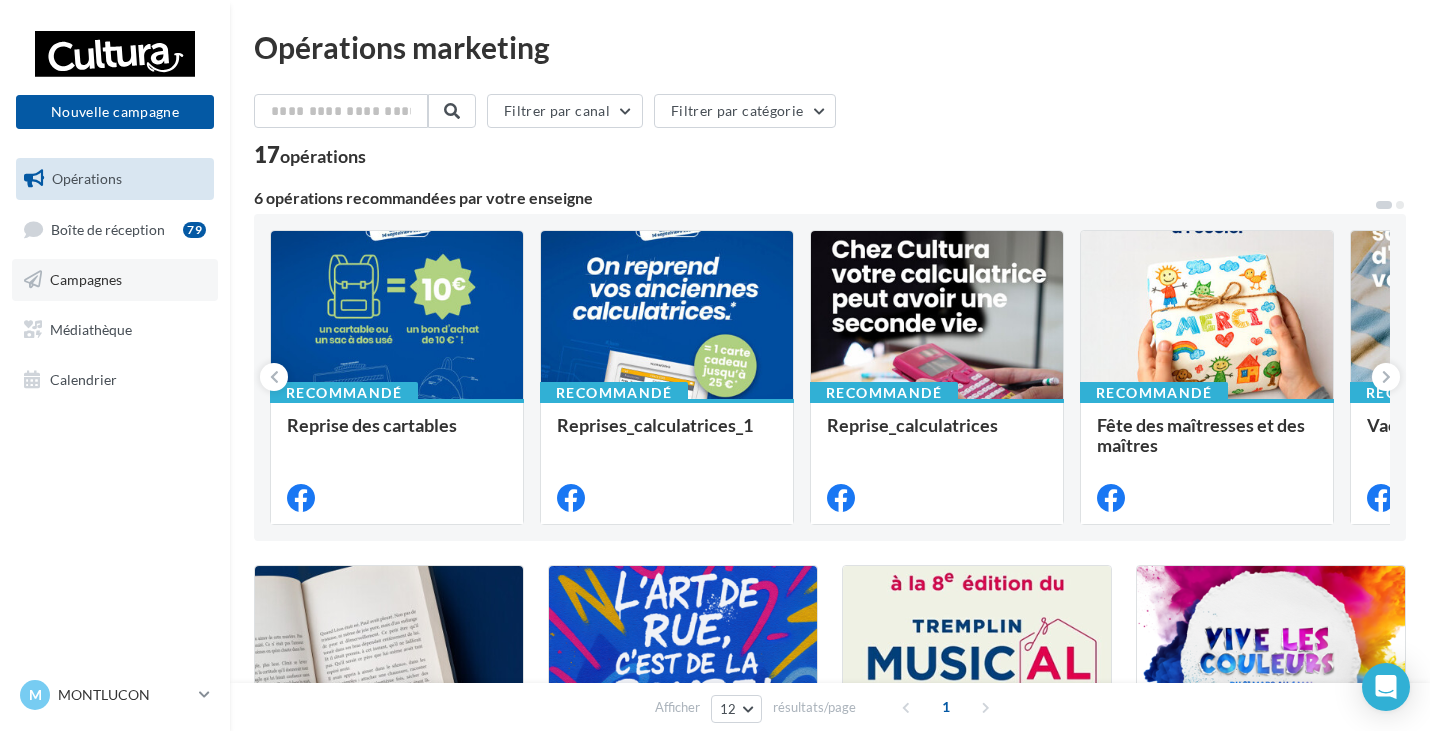 click on "Campagnes" at bounding box center (86, 279) 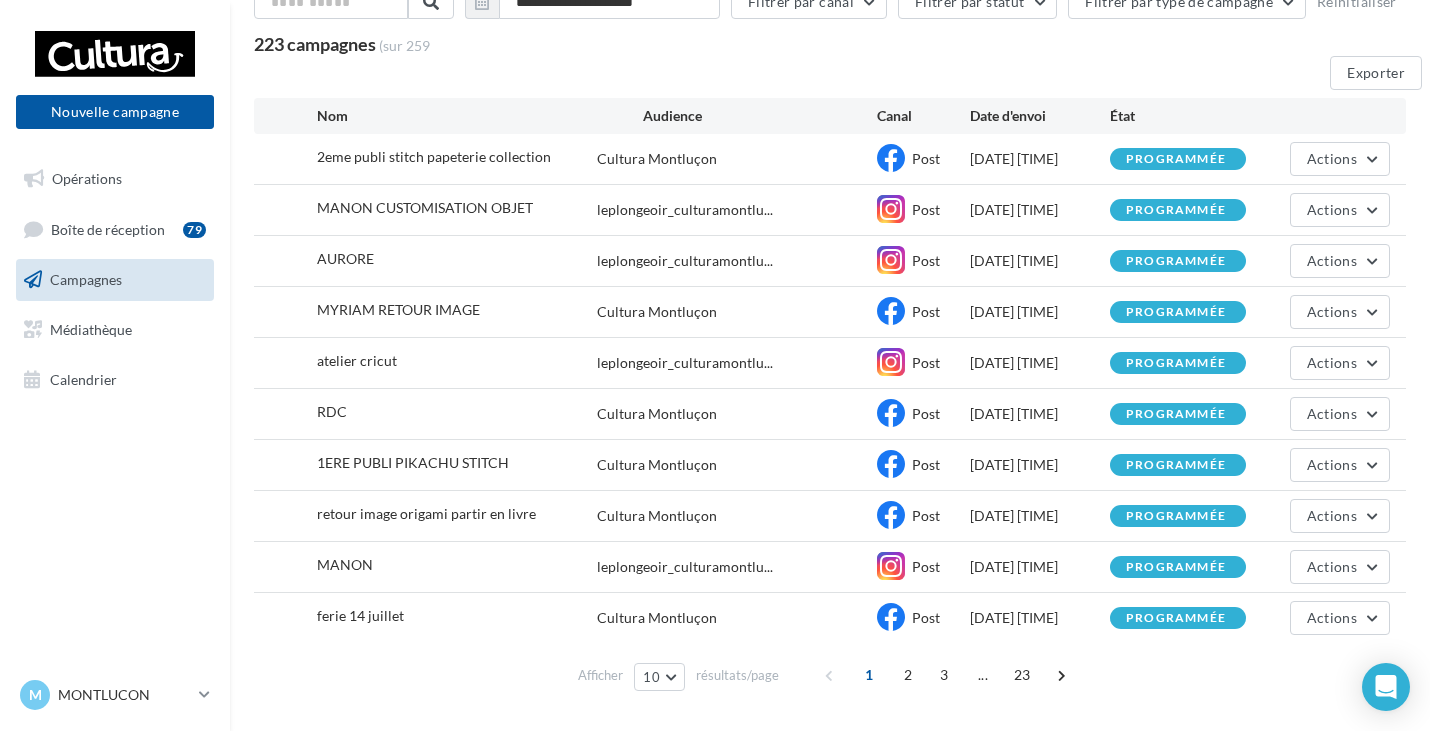 scroll, scrollTop: 95, scrollLeft: 0, axis: vertical 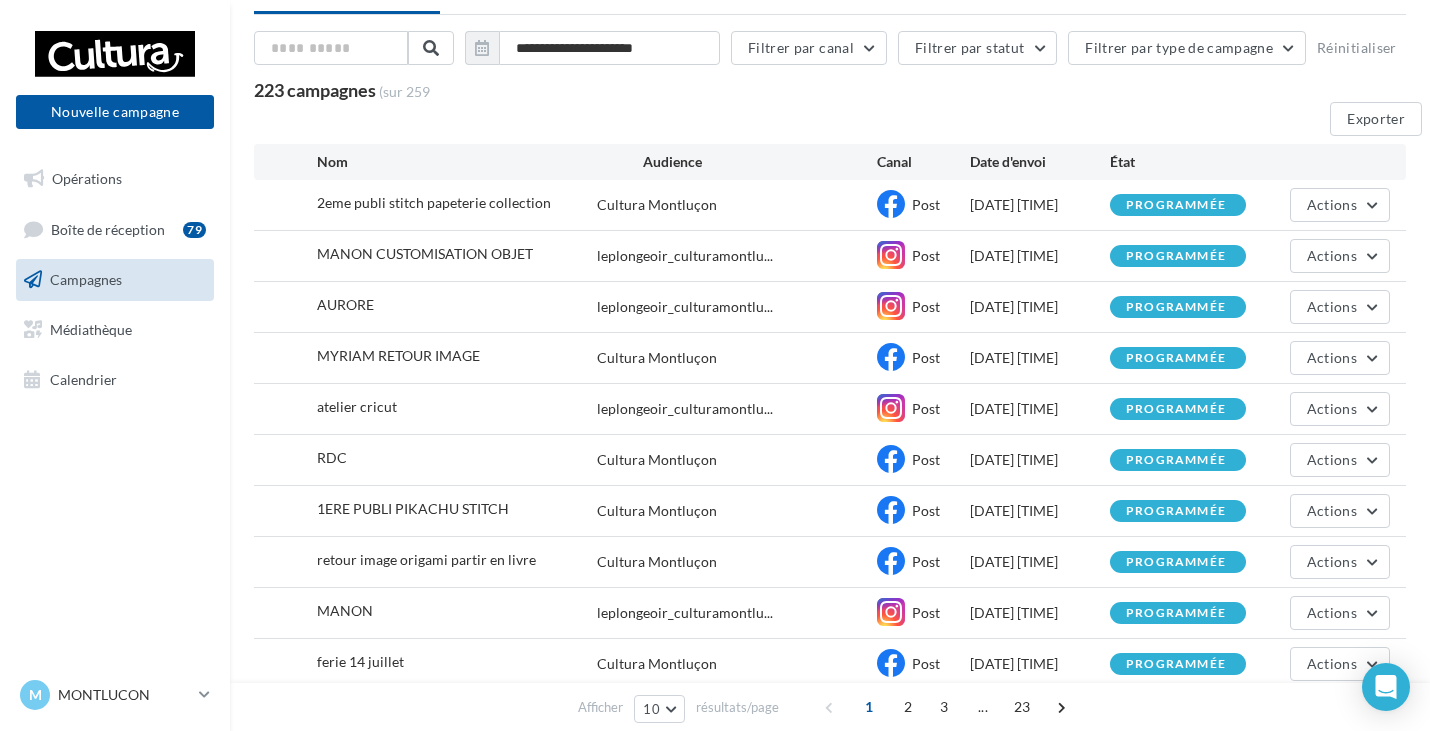 click on "223 campagnes
(sur 259" at bounding box center (684, 91) 